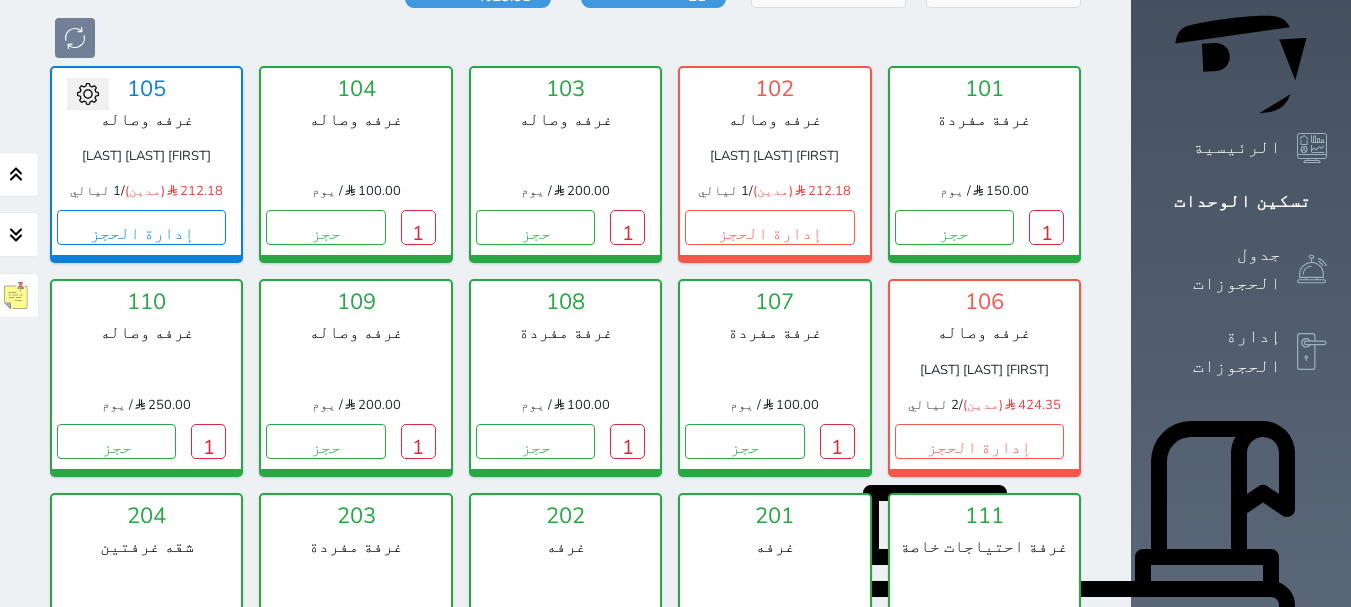 scroll, scrollTop: 278, scrollLeft: 0, axis: vertical 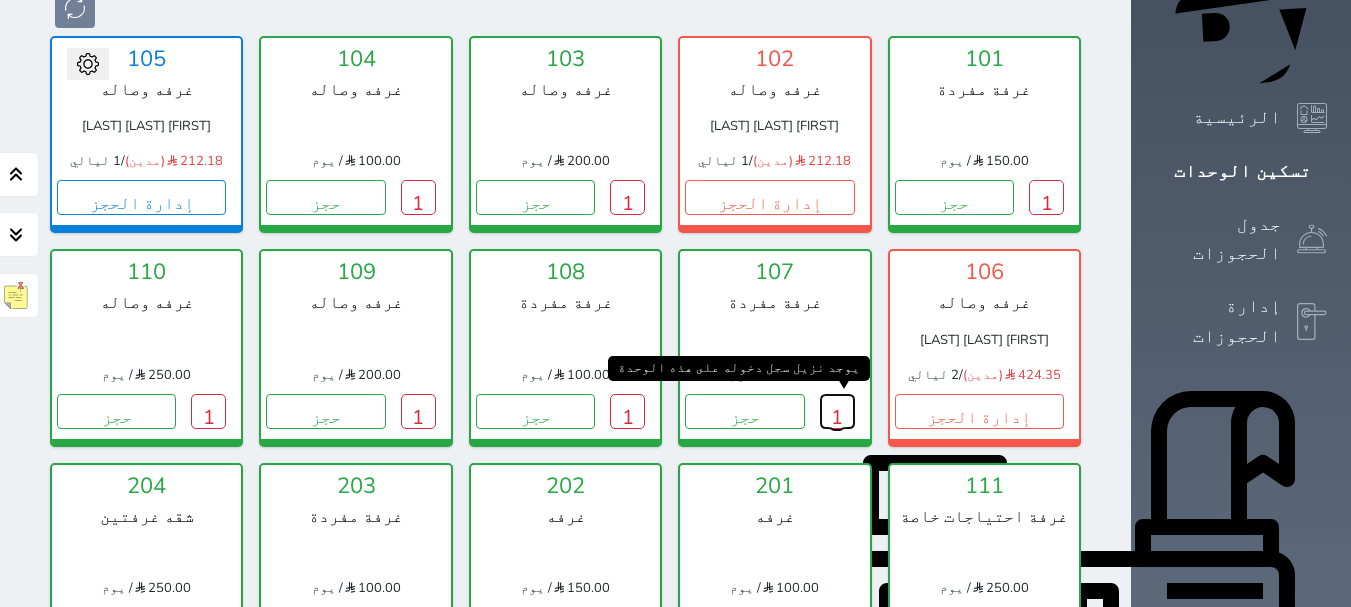 click on "1" at bounding box center (837, 411) 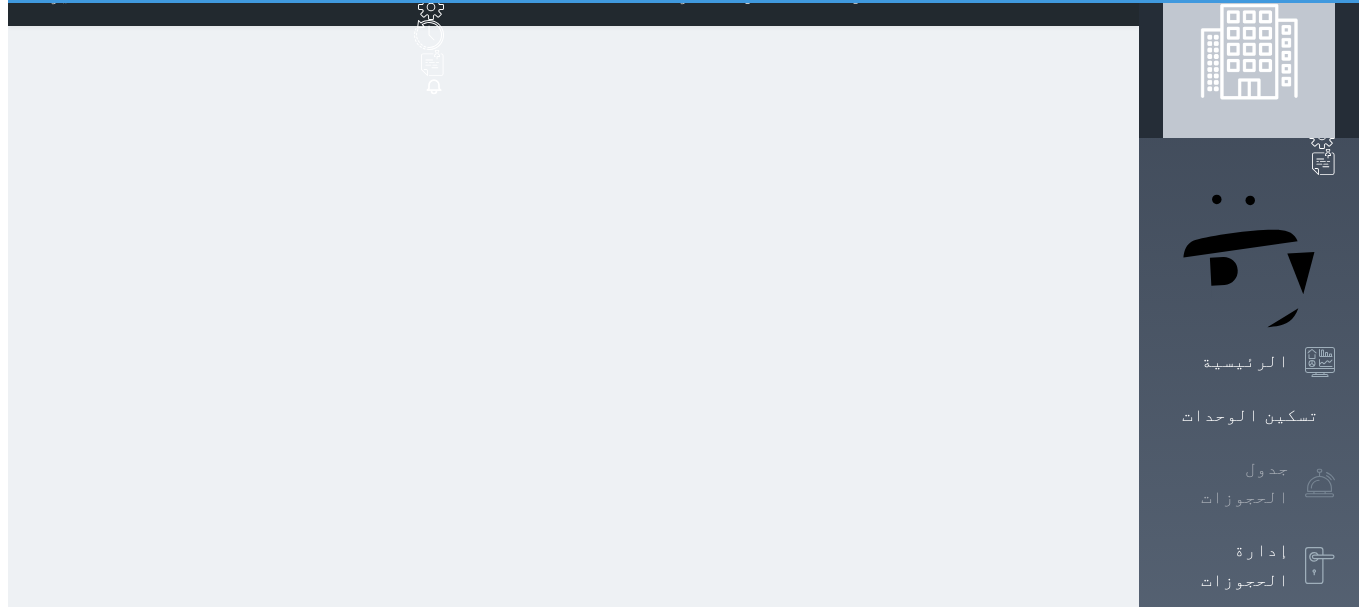 scroll, scrollTop: 0, scrollLeft: 0, axis: both 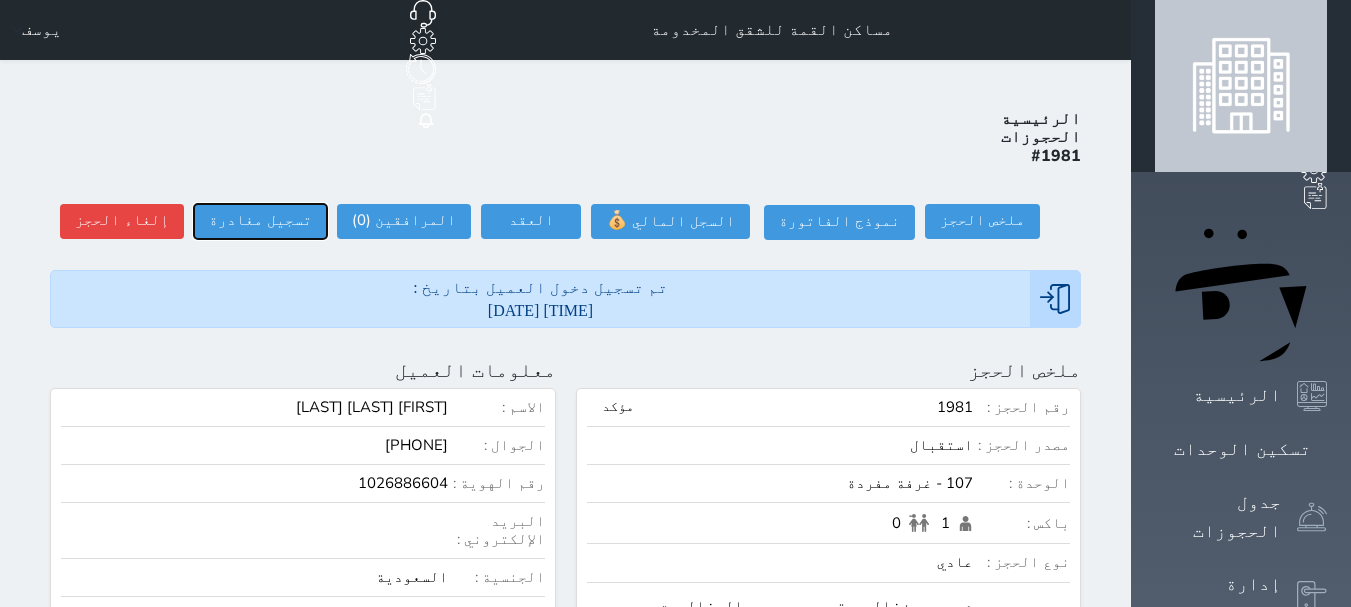 click on "تسجيل مغادرة" at bounding box center [260, 221] 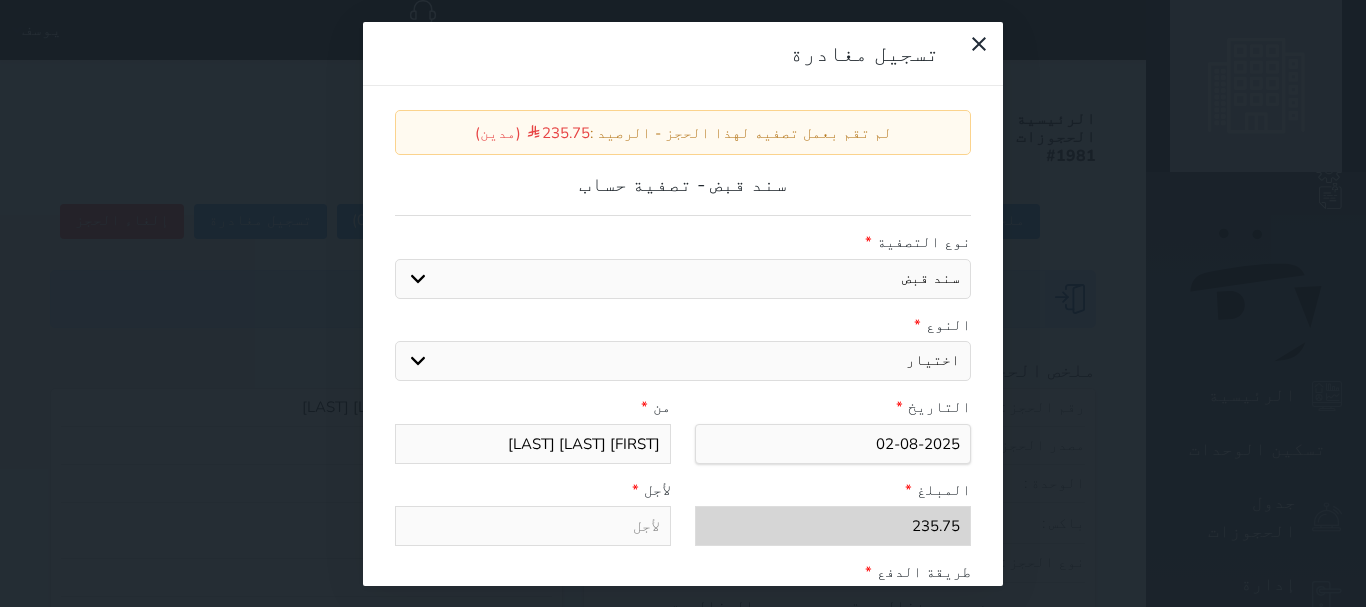 drag, startPoint x: 417, startPoint y: 338, endPoint x: 536, endPoint y: 326, distance: 119.60351 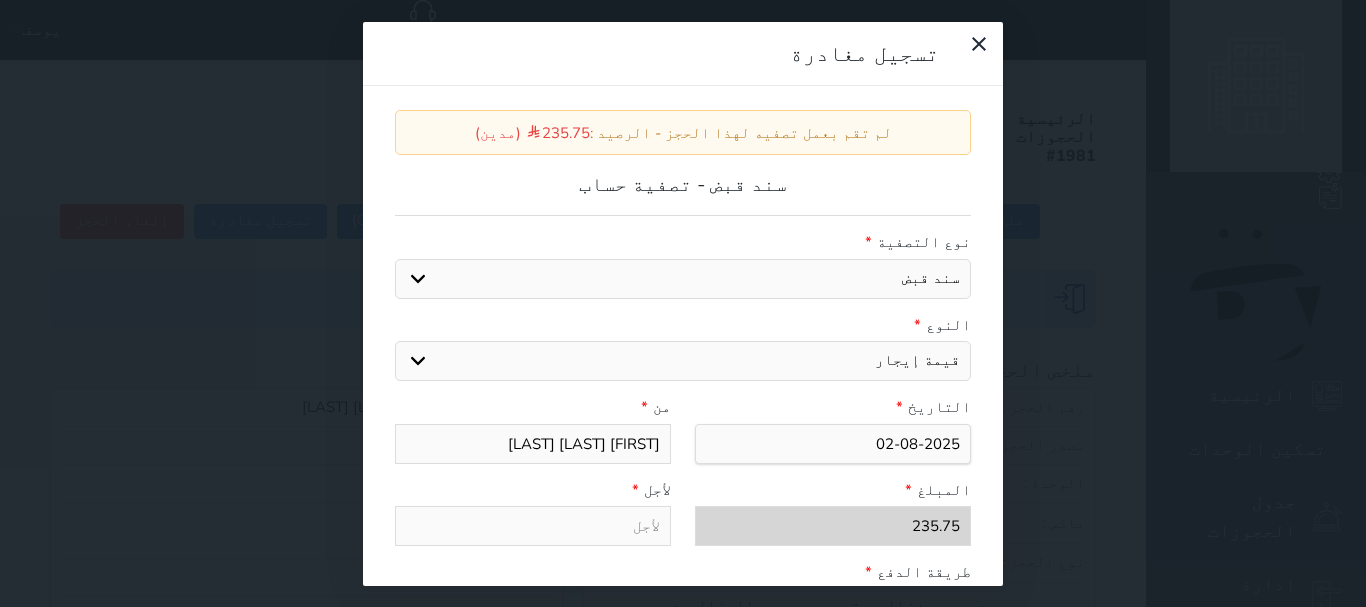 click on "اختيار   مقبوضات عامة
قيمة إيجار
فواتير
عربون
لا ينطبق
آخر
مغسلة
واي فاي - الإنترنت
مواقف السيارات
طعام
الأغذية والمشروبات
مشروبات
المشروبات الباردة
المشروبات الساخنة
الإفطار
غداء
عشاء
مخبز و كعك
حمام سباحة
الصالة الرياضية
سبا و خدمات الجمال
اختيار وإسقاط (خدمات النقل)
ميني بار
كابل - تلفزيون
سرير إضافي
تصفيف الشعر
التسوق" at bounding box center (683, 361) 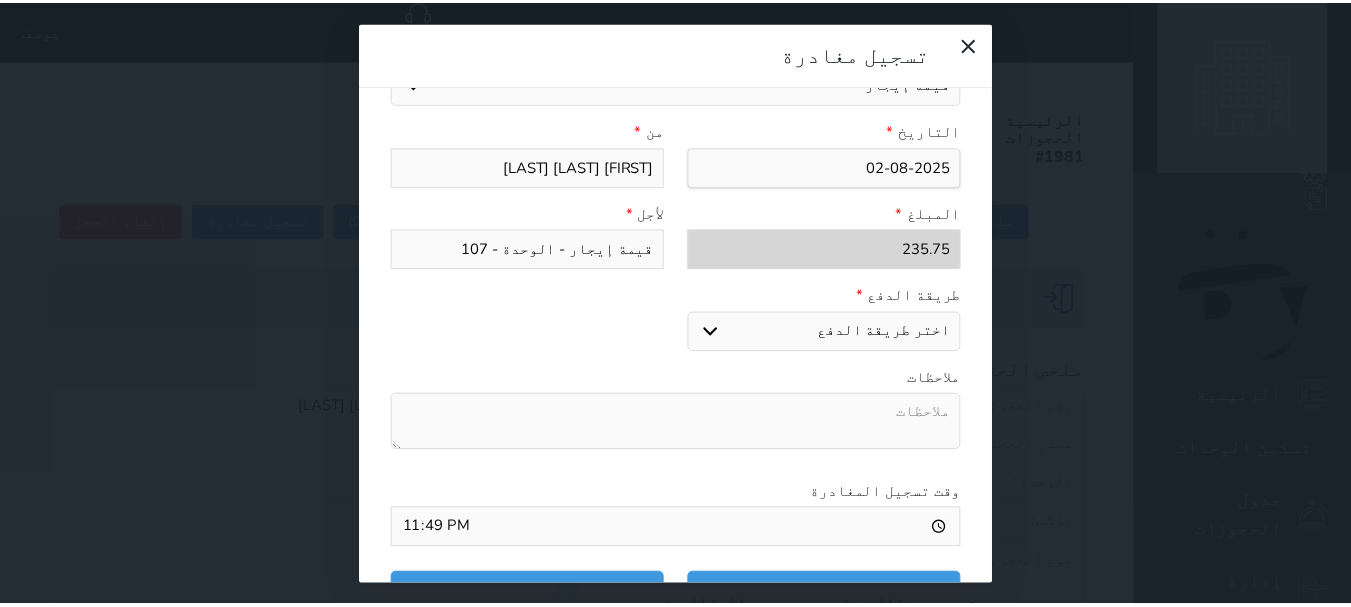 scroll, scrollTop: 300, scrollLeft: 0, axis: vertical 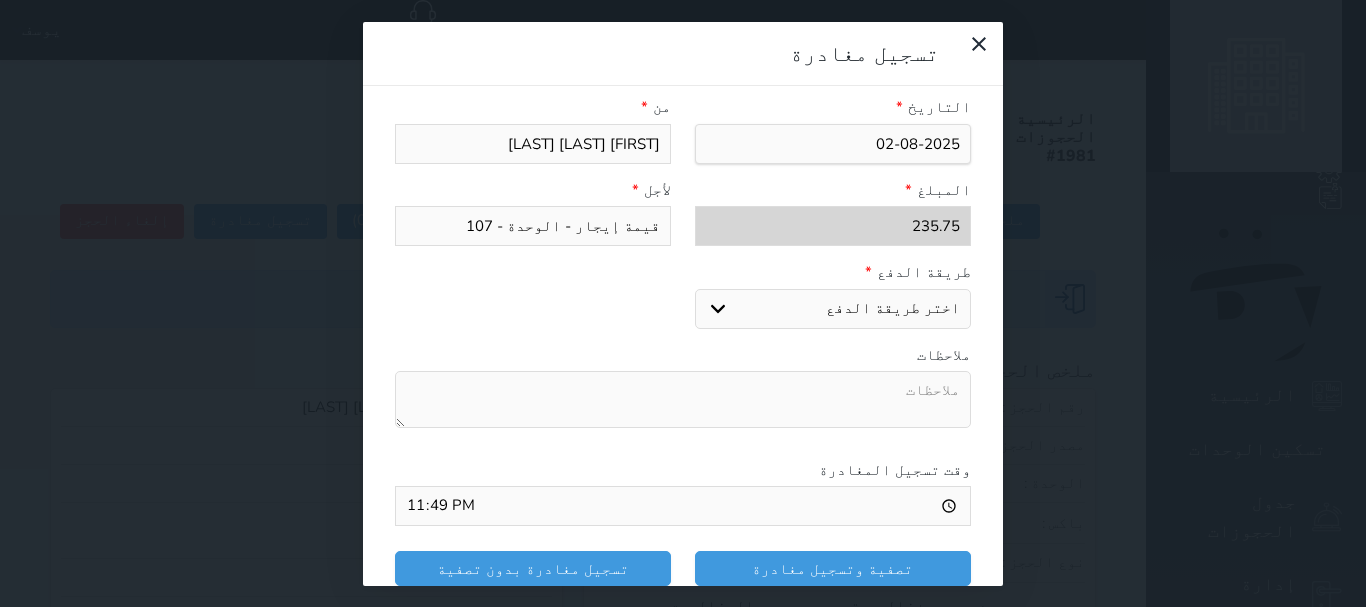 click on "اختر طريقة الدفع   دفع نقدى   تحويل بنكى   مدى   بطاقة ائتمان" at bounding box center (833, 309) 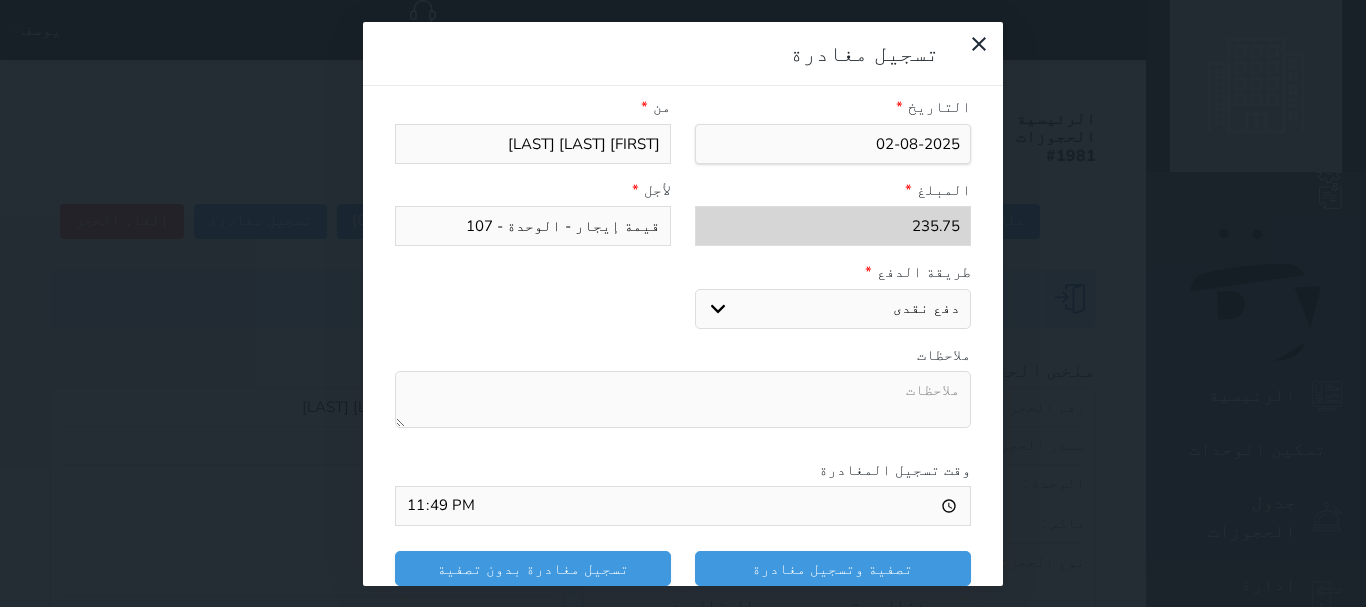 click on "اختر طريقة الدفع   دفع نقدى   تحويل بنكى   مدى   بطاقة ائتمان" at bounding box center (833, 309) 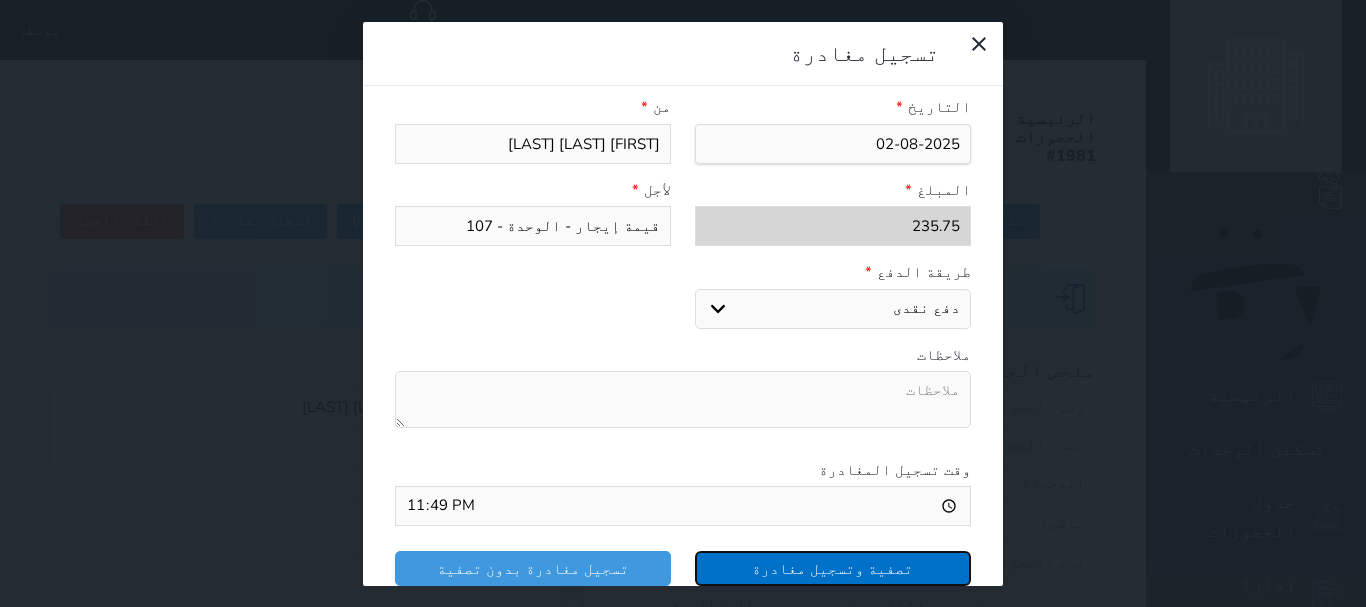 click on "تصفية وتسجيل مغادرة" at bounding box center [833, 568] 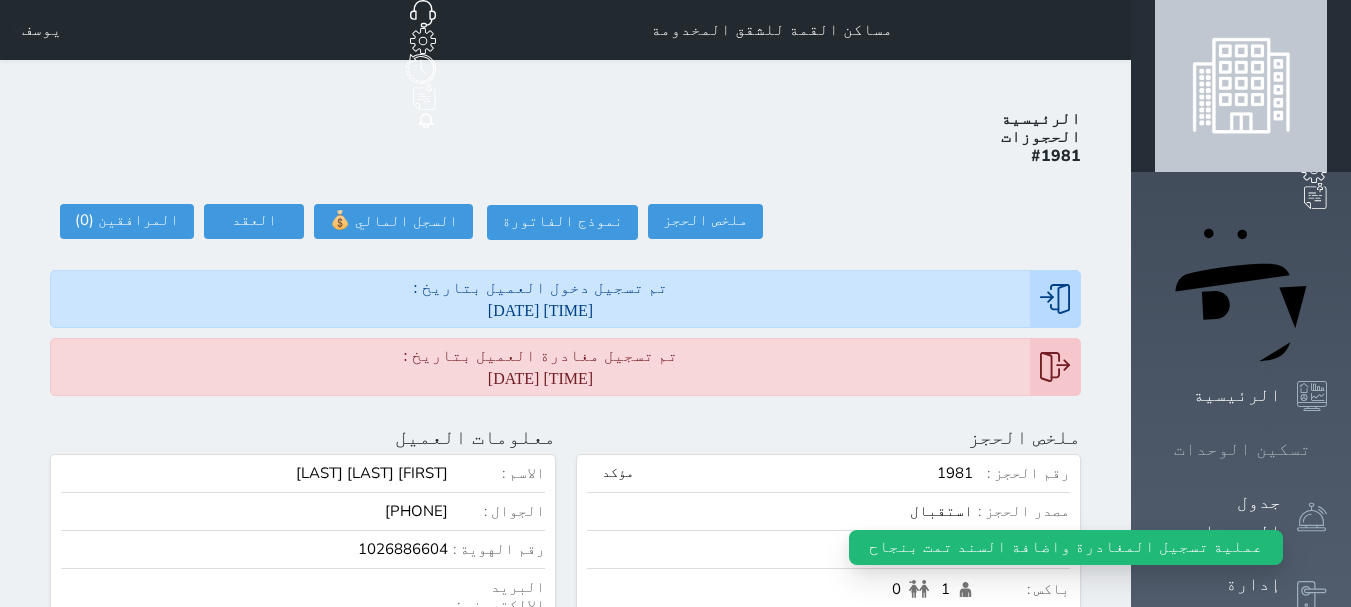 click 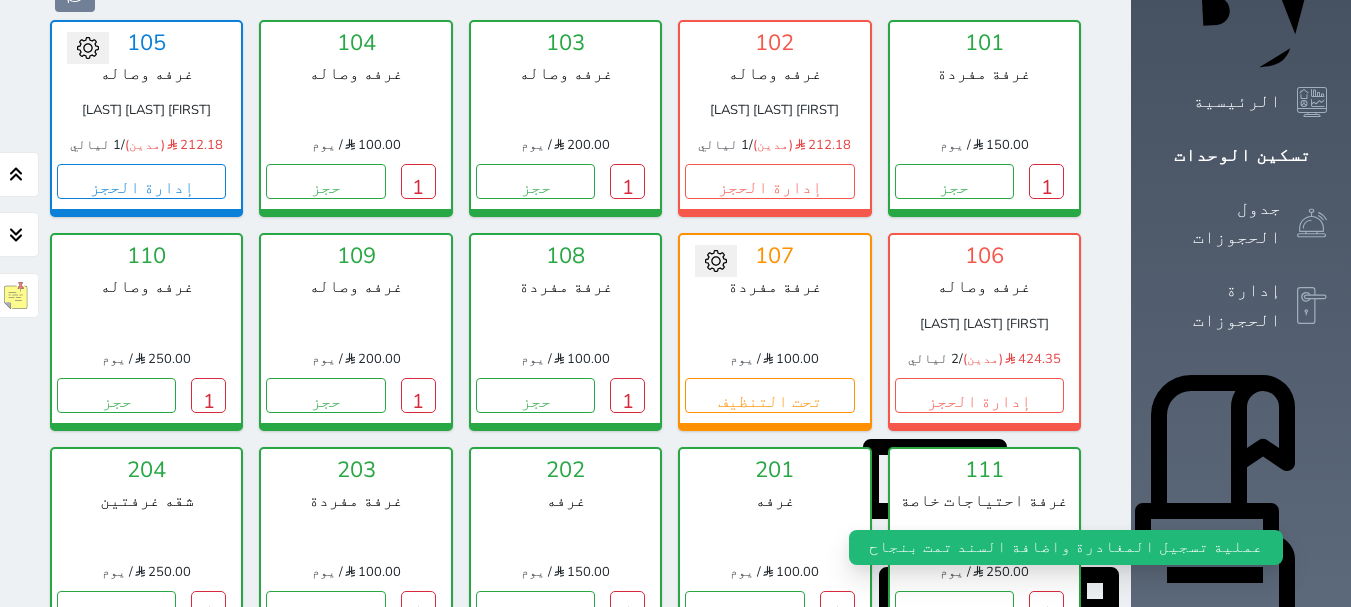 scroll, scrollTop: 300, scrollLeft: 0, axis: vertical 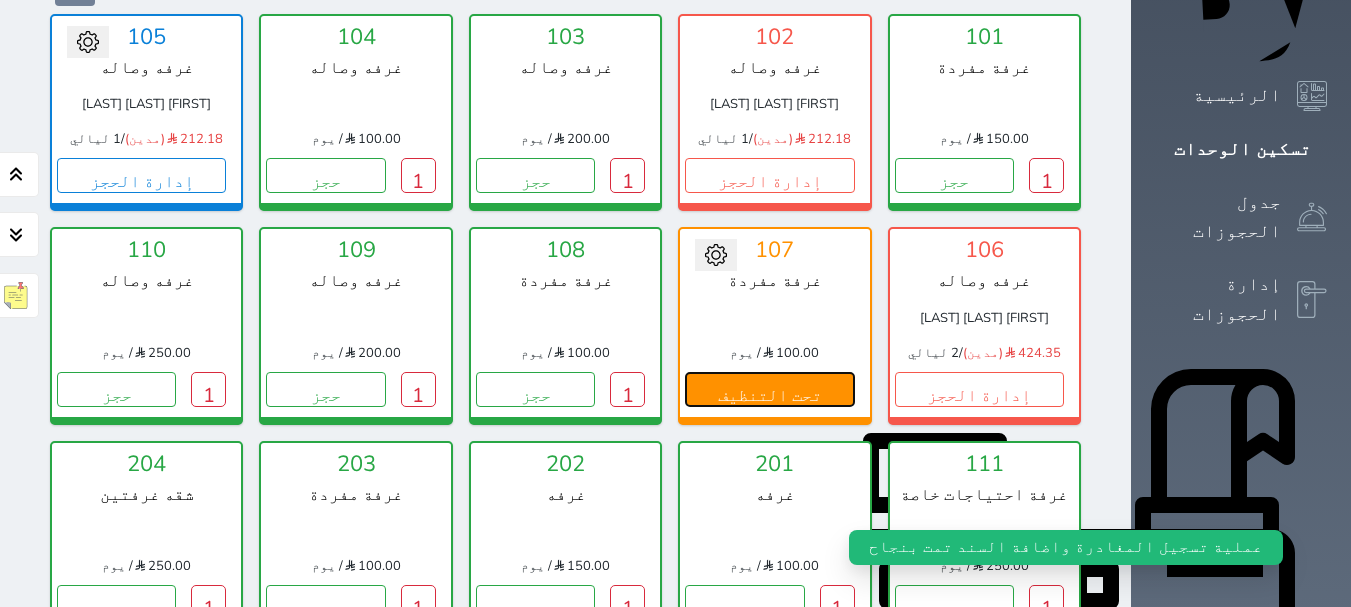 click on "تحت التنظيف" at bounding box center (769, 389) 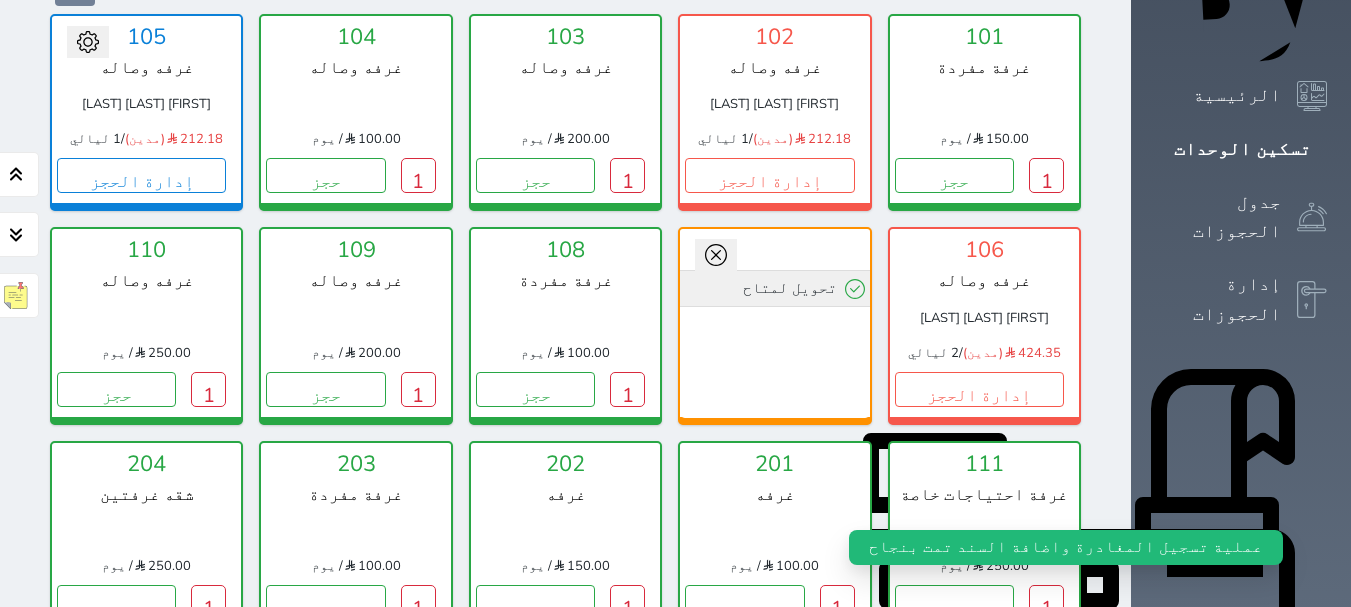 click on "تحويل لمتاح" at bounding box center (774, 288) 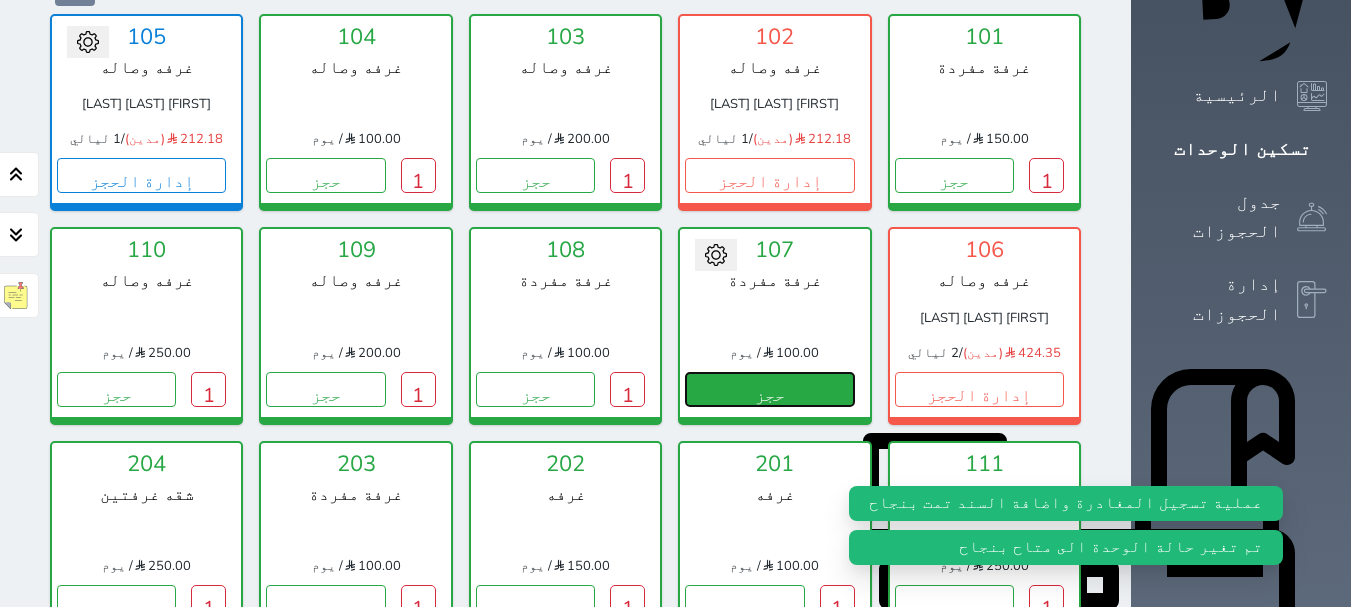 click on "حجز" at bounding box center (769, 389) 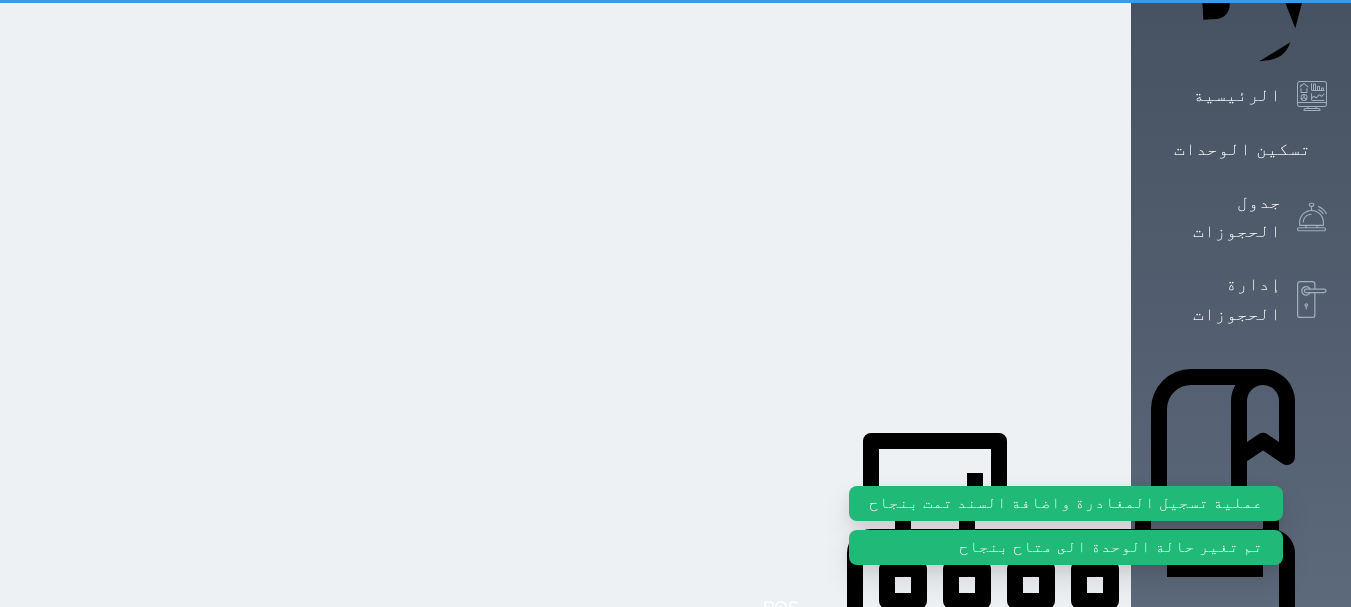 scroll, scrollTop: 59, scrollLeft: 0, axis: vertical 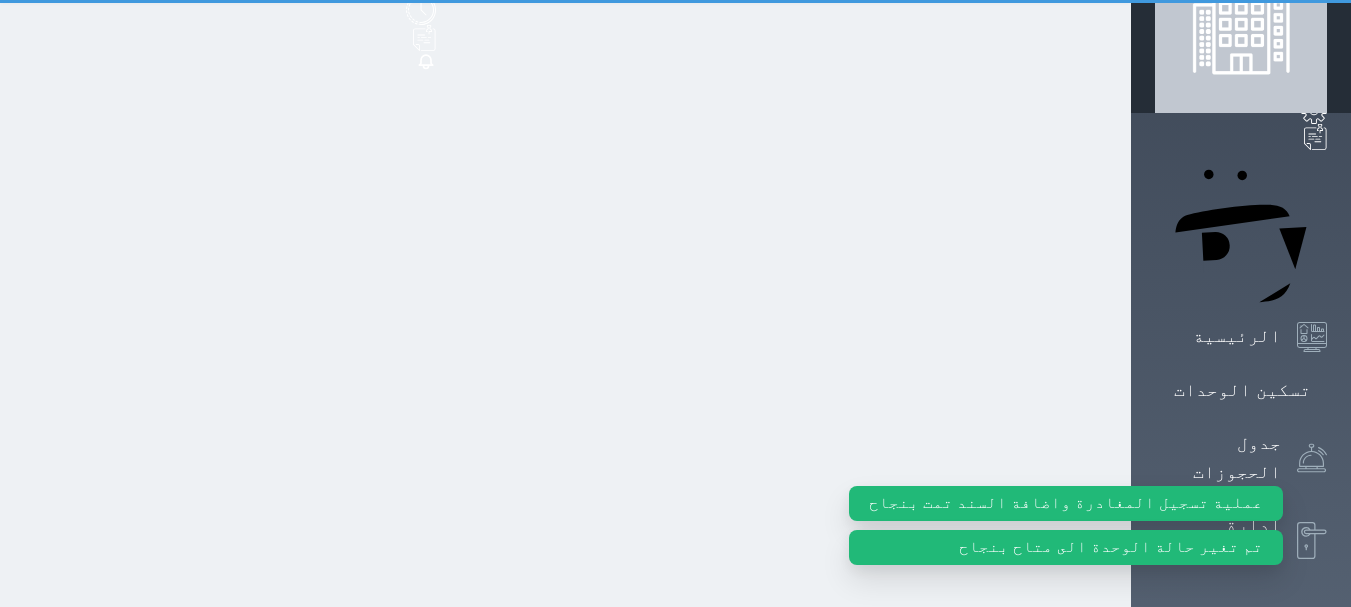 select on "1" 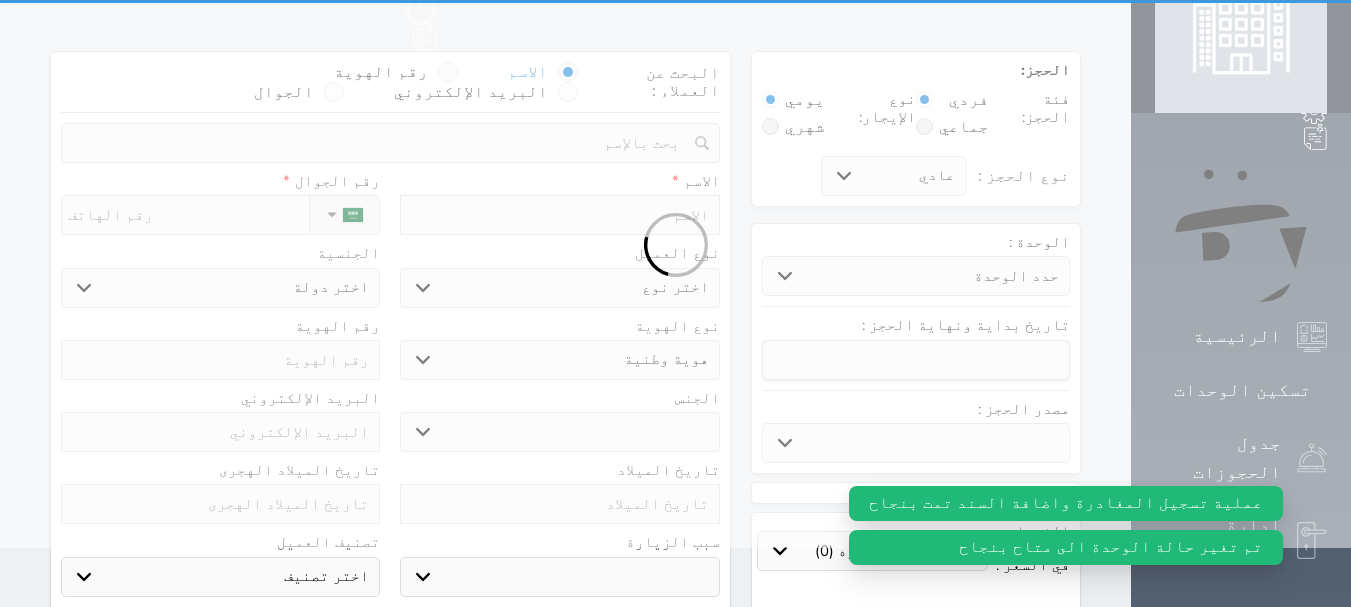 scroll, scrollTop: 0, scrollLeft: 0, axis: both 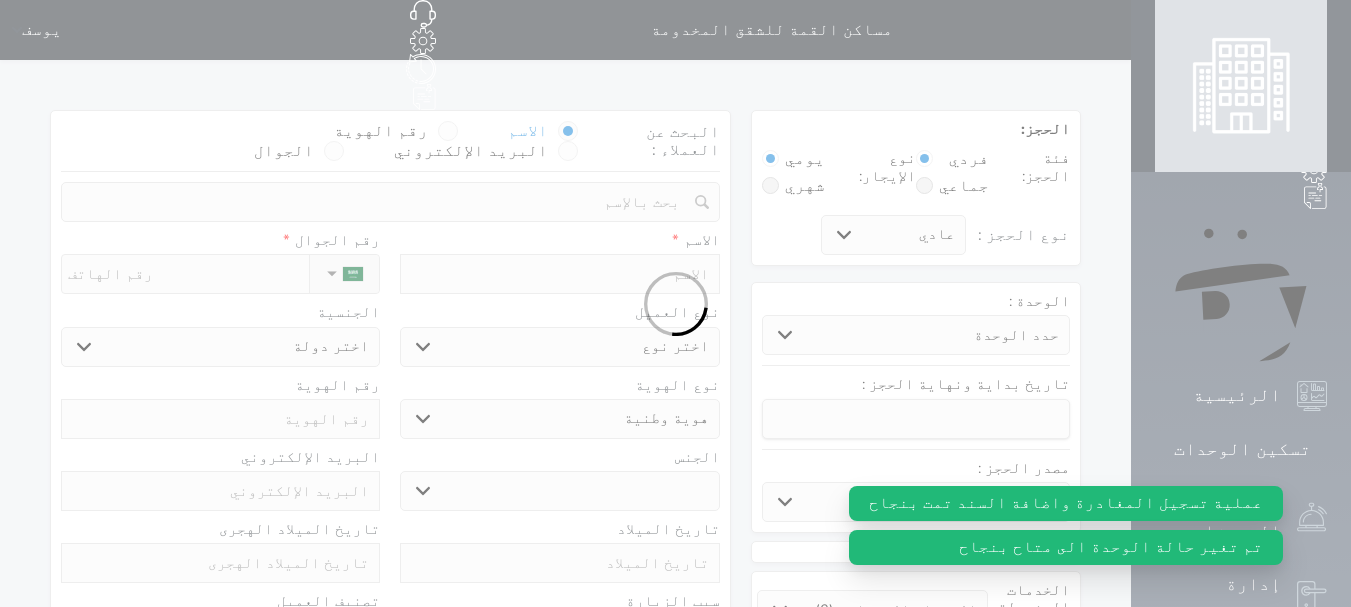 select 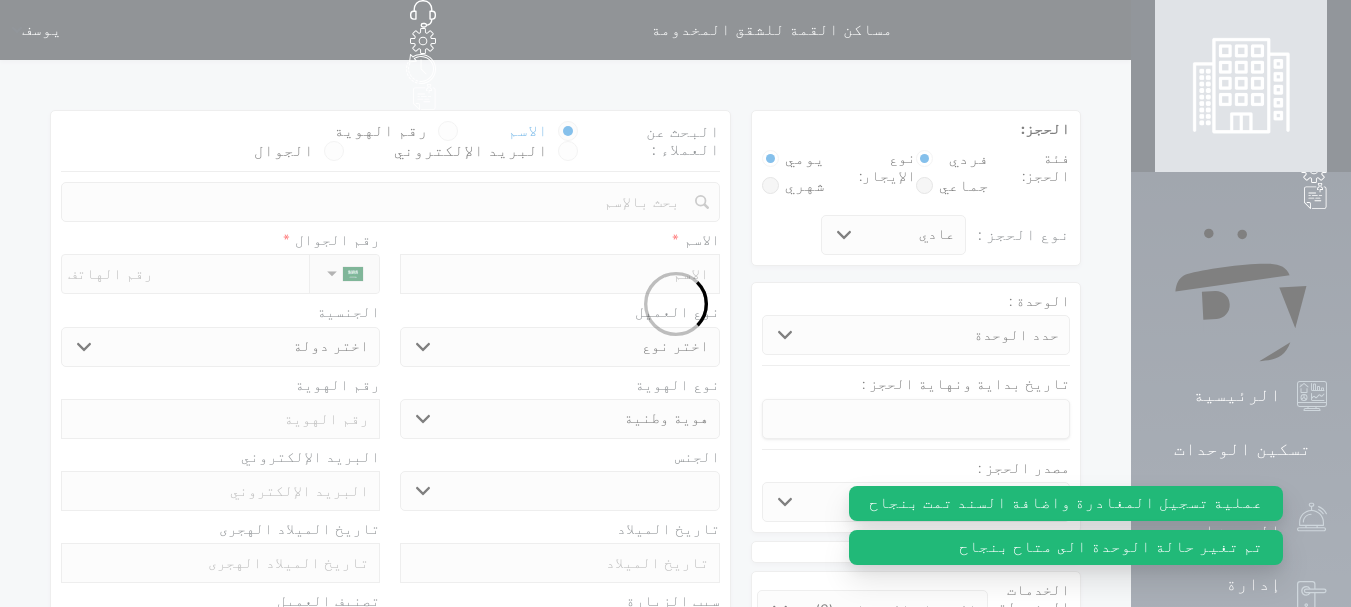 select 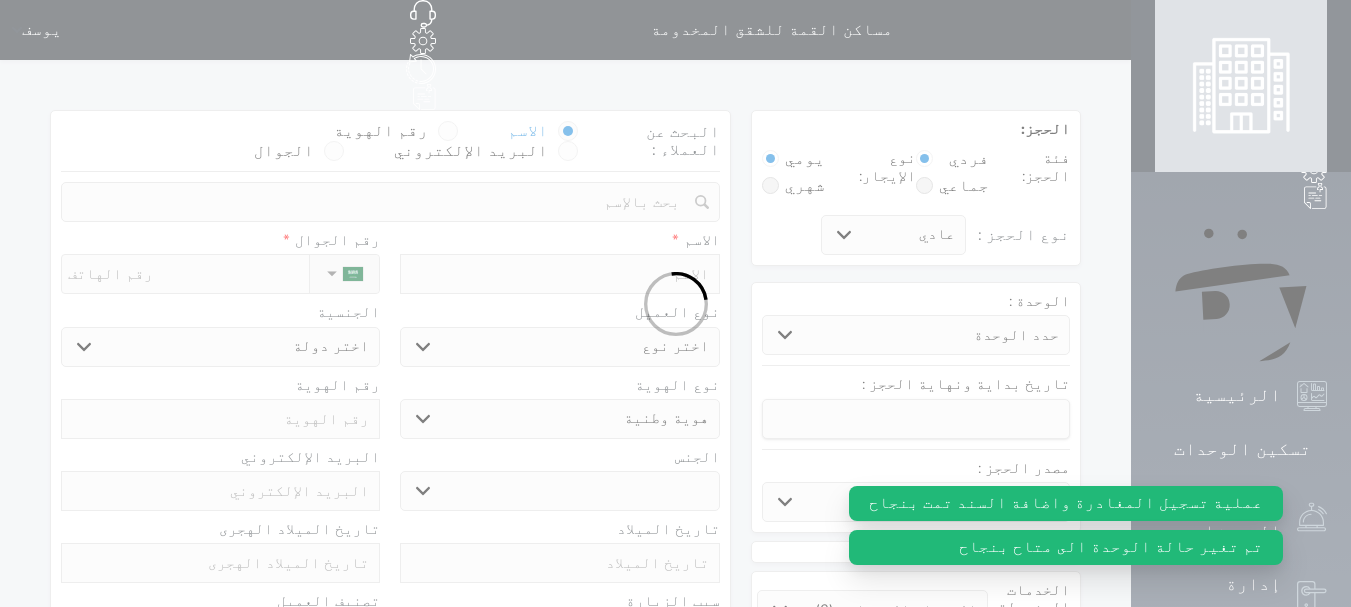 select 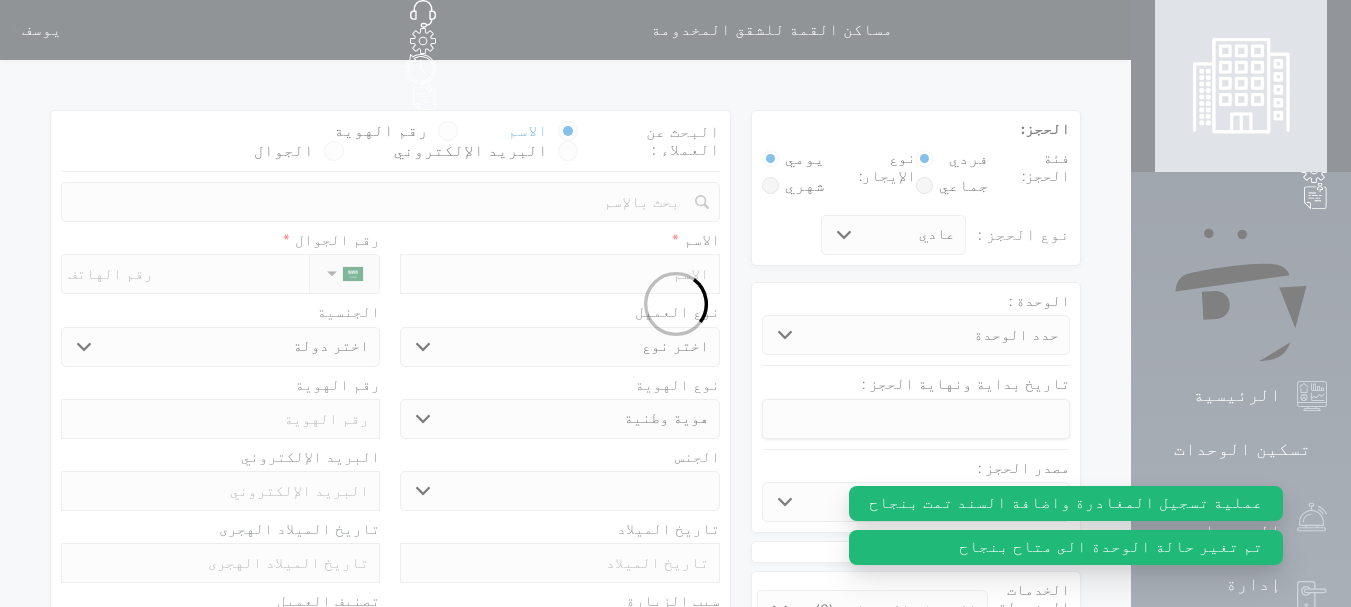select 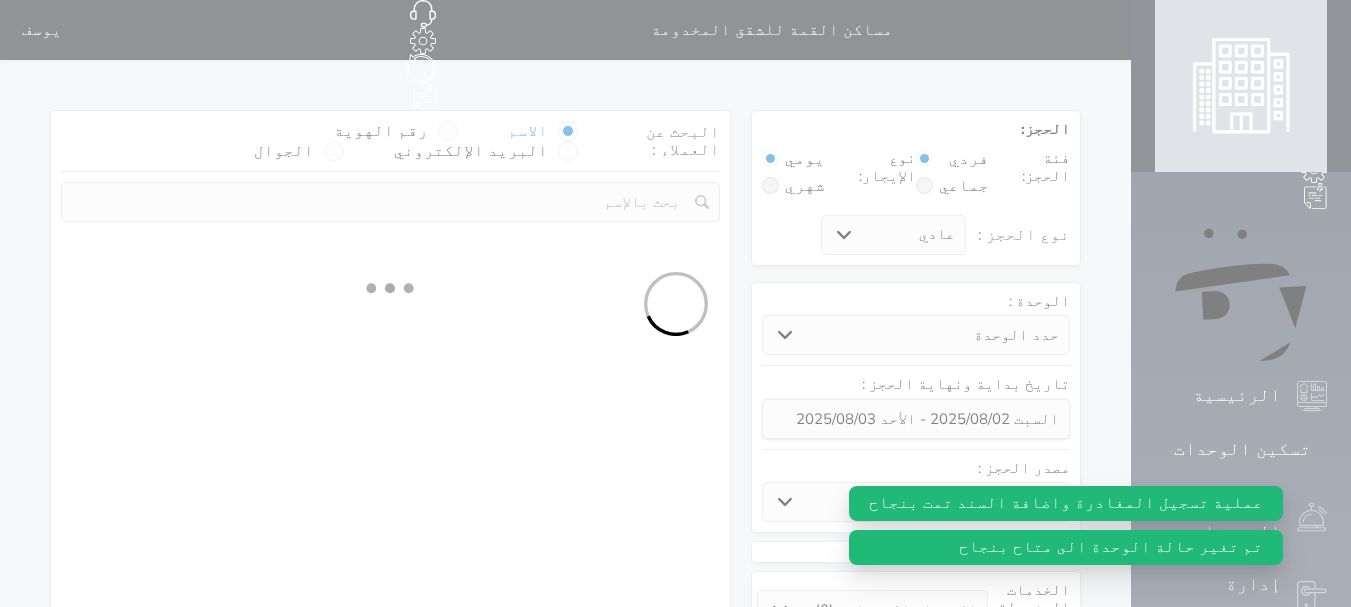 select 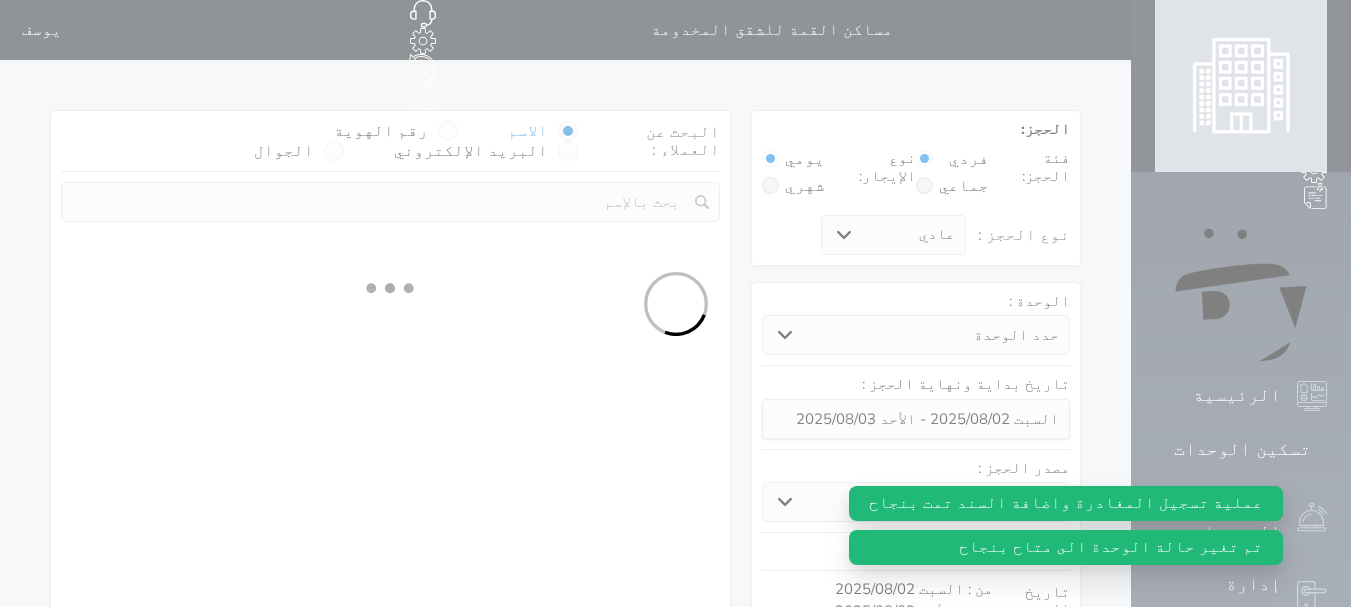 select on "1" 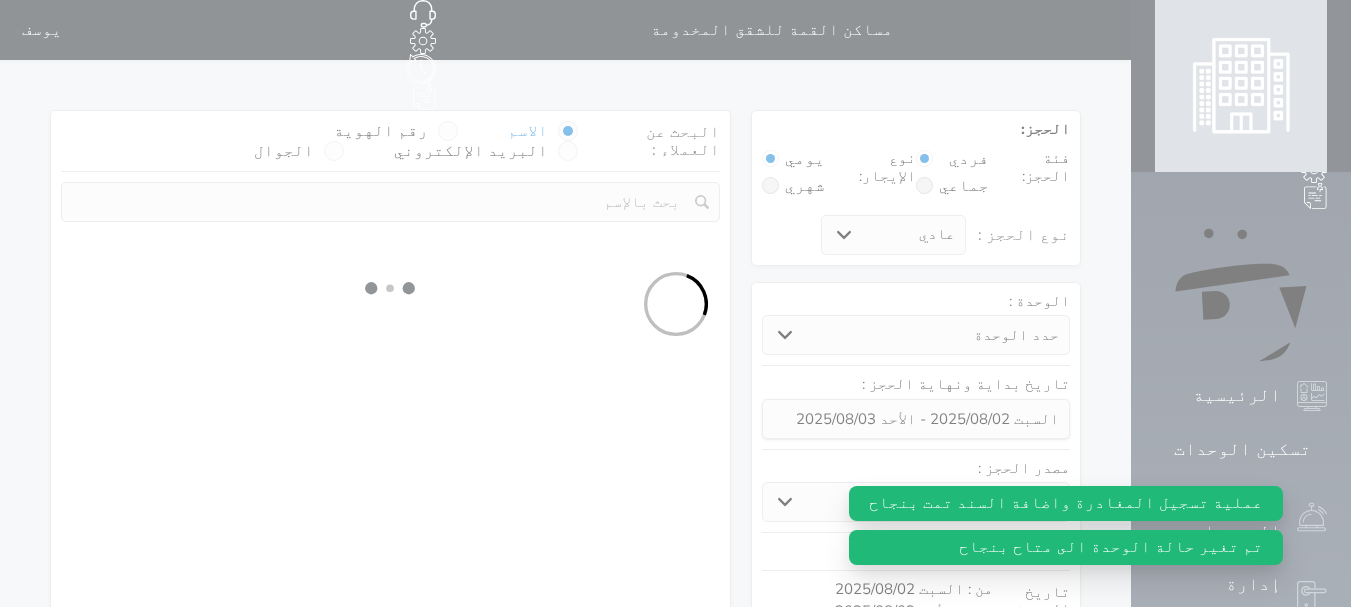 select on "113" 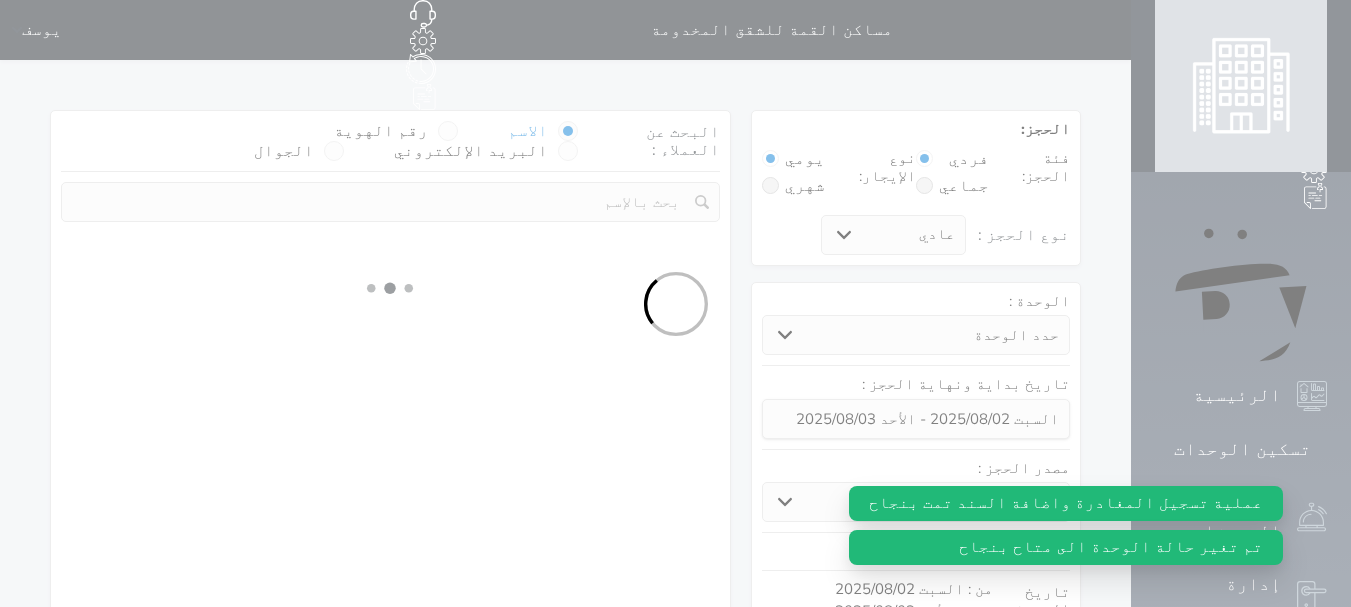 select on "1" 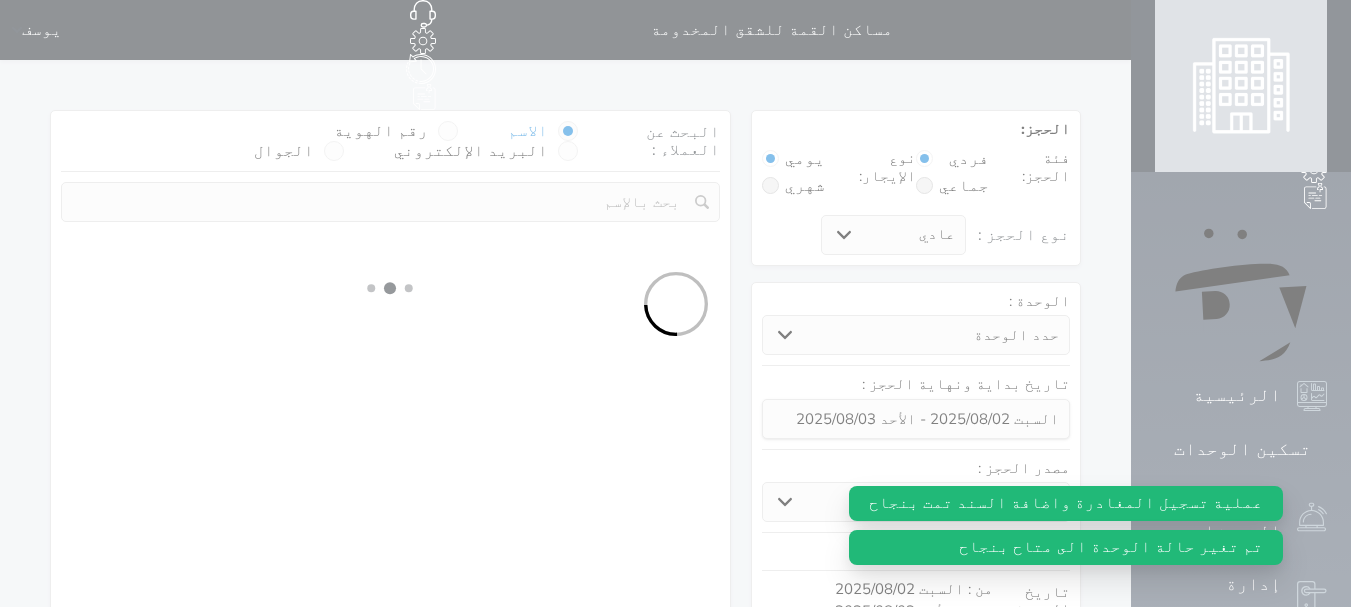 select 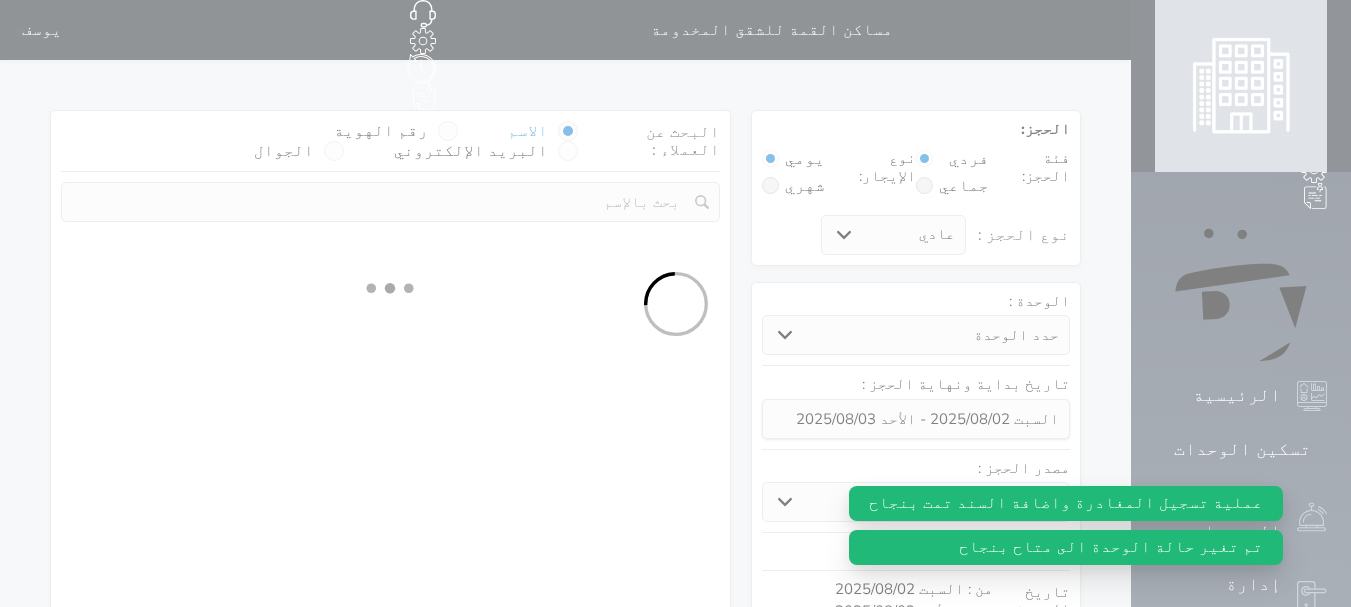 select on "7" 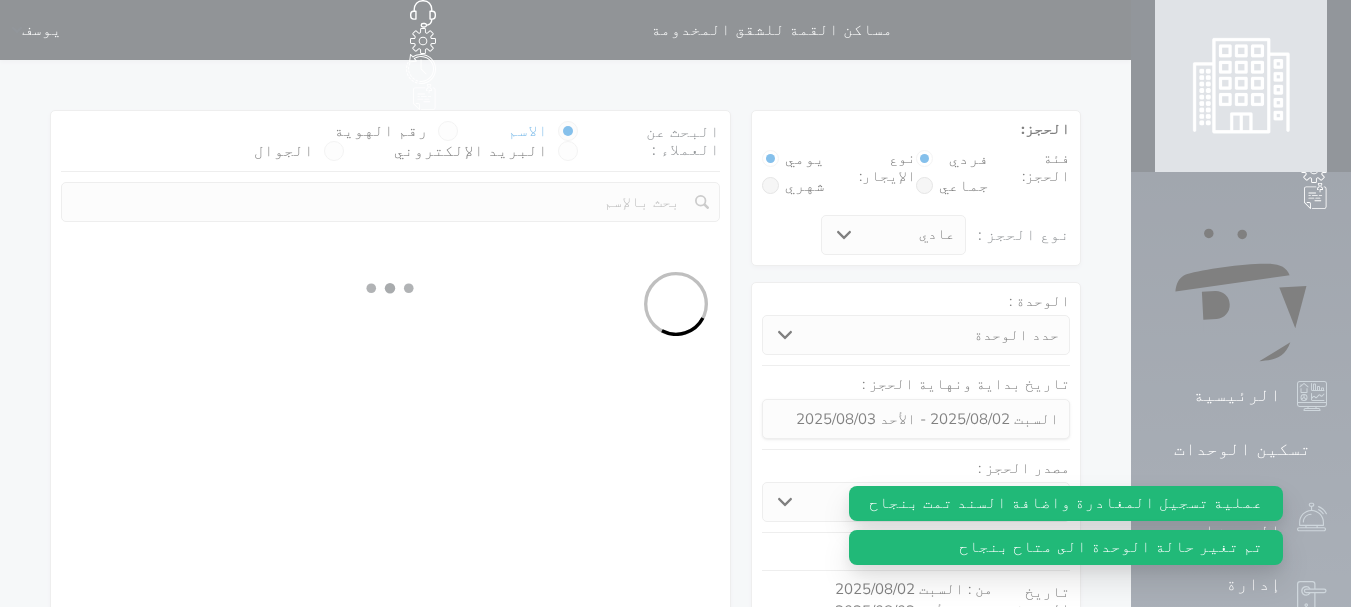 select 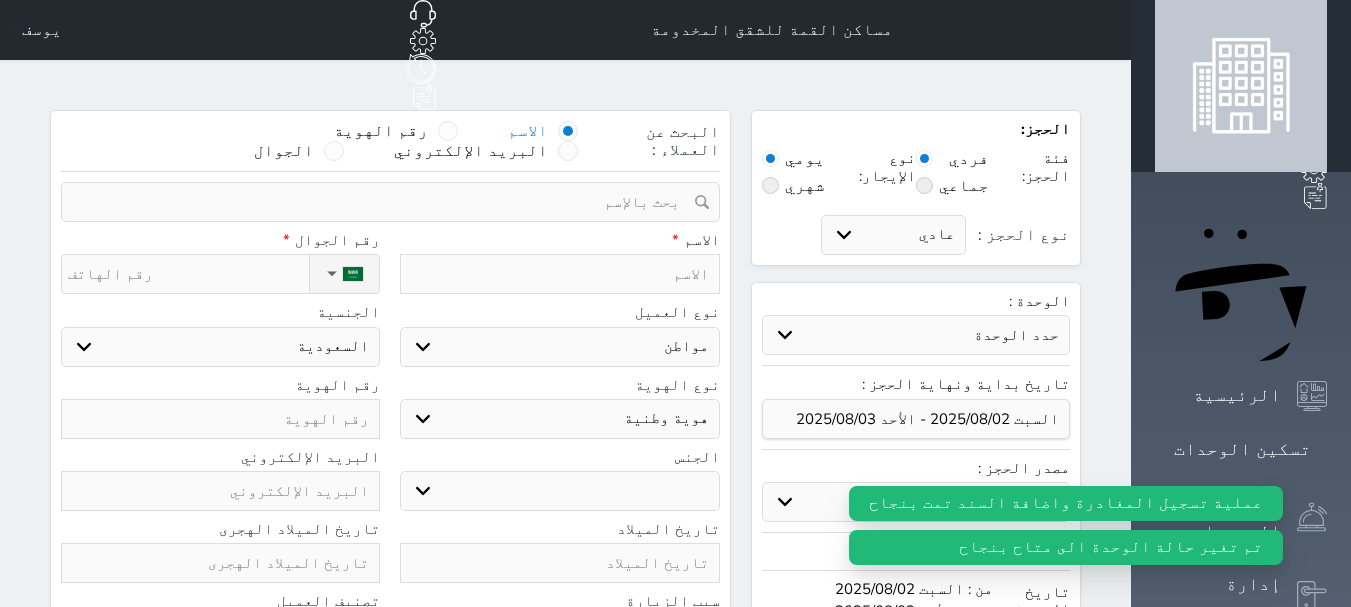 select 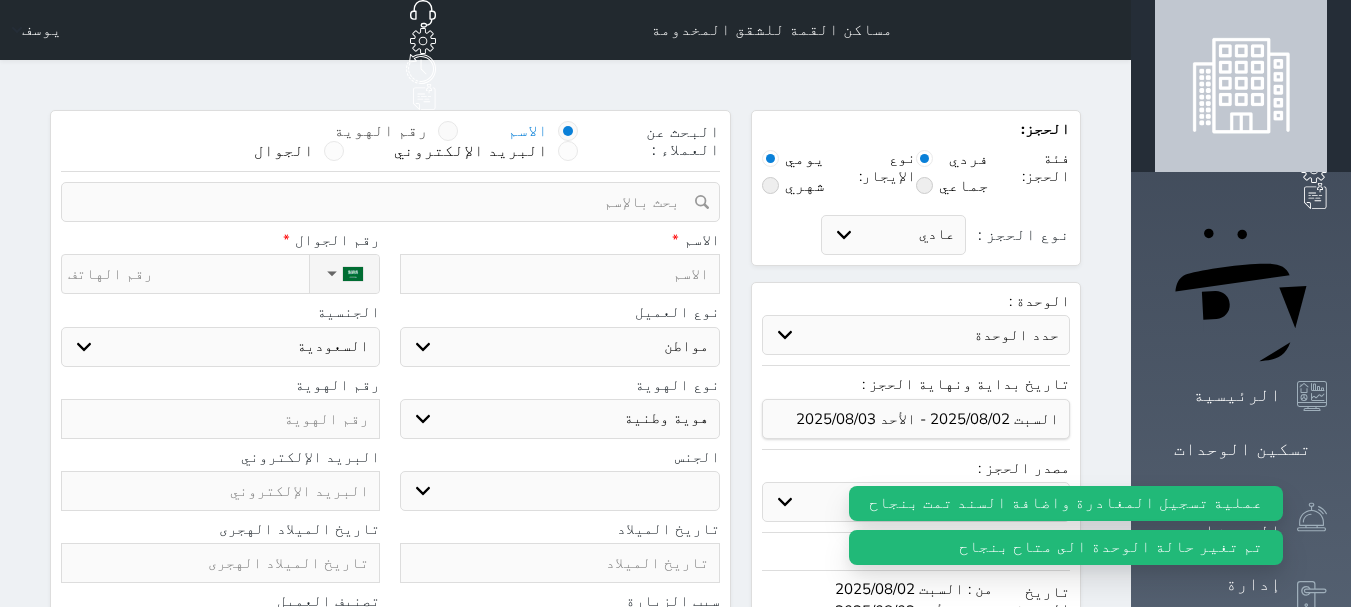select 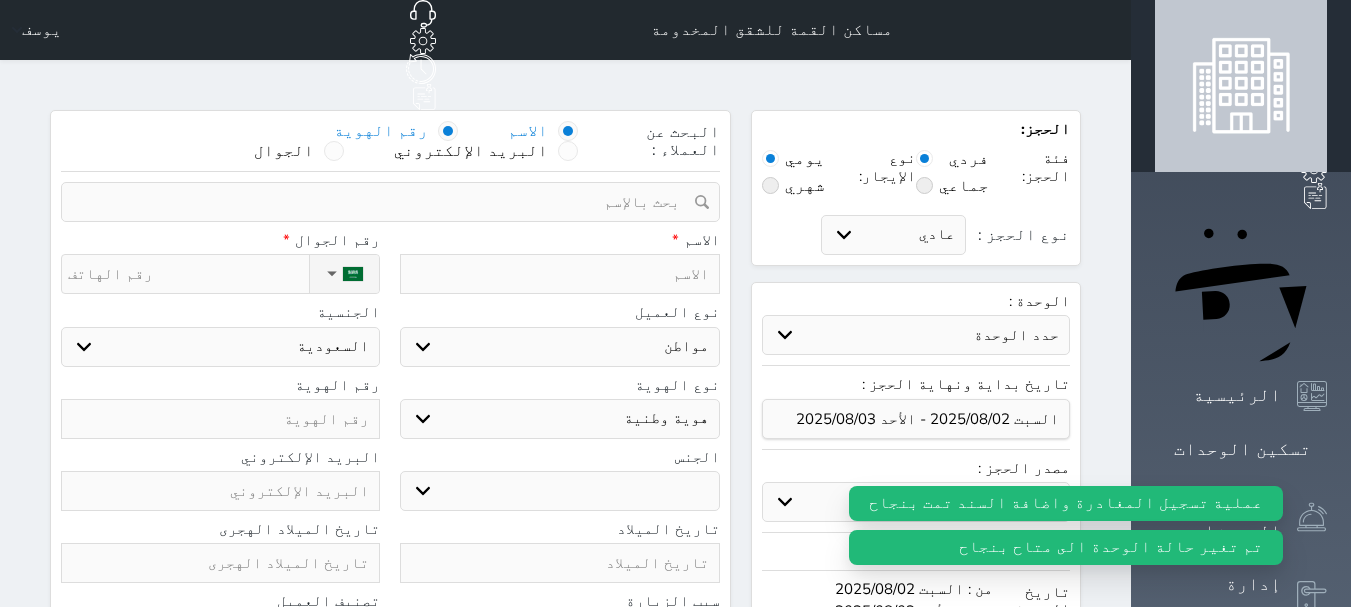 select 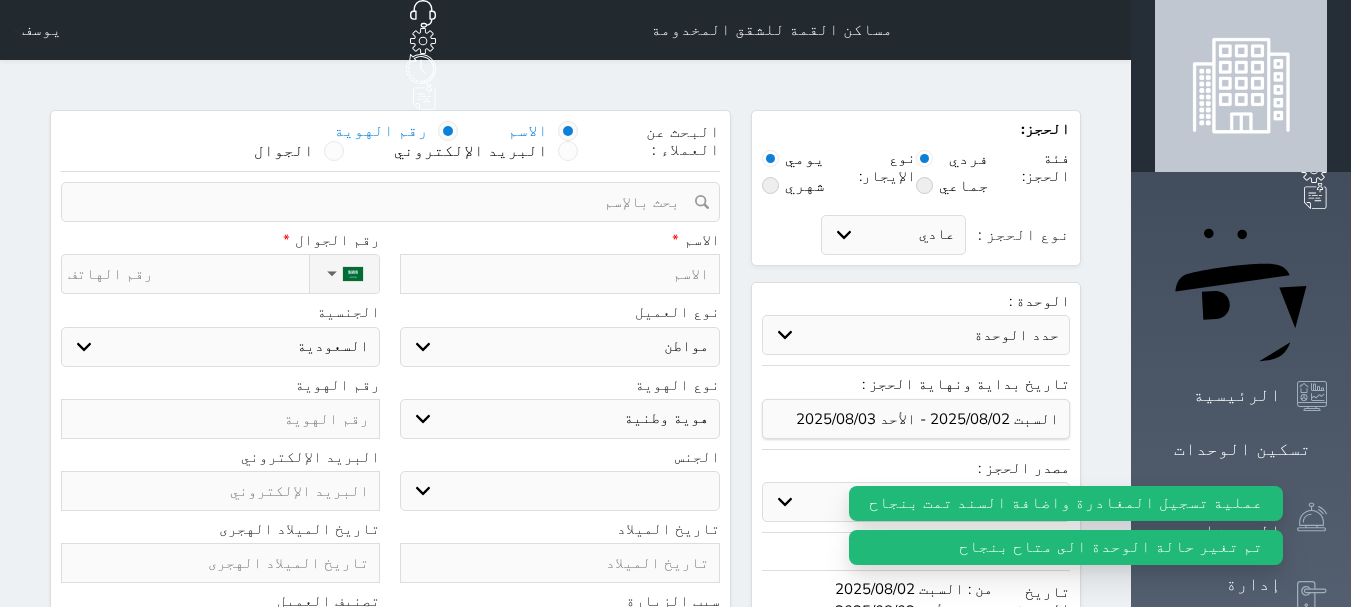 select 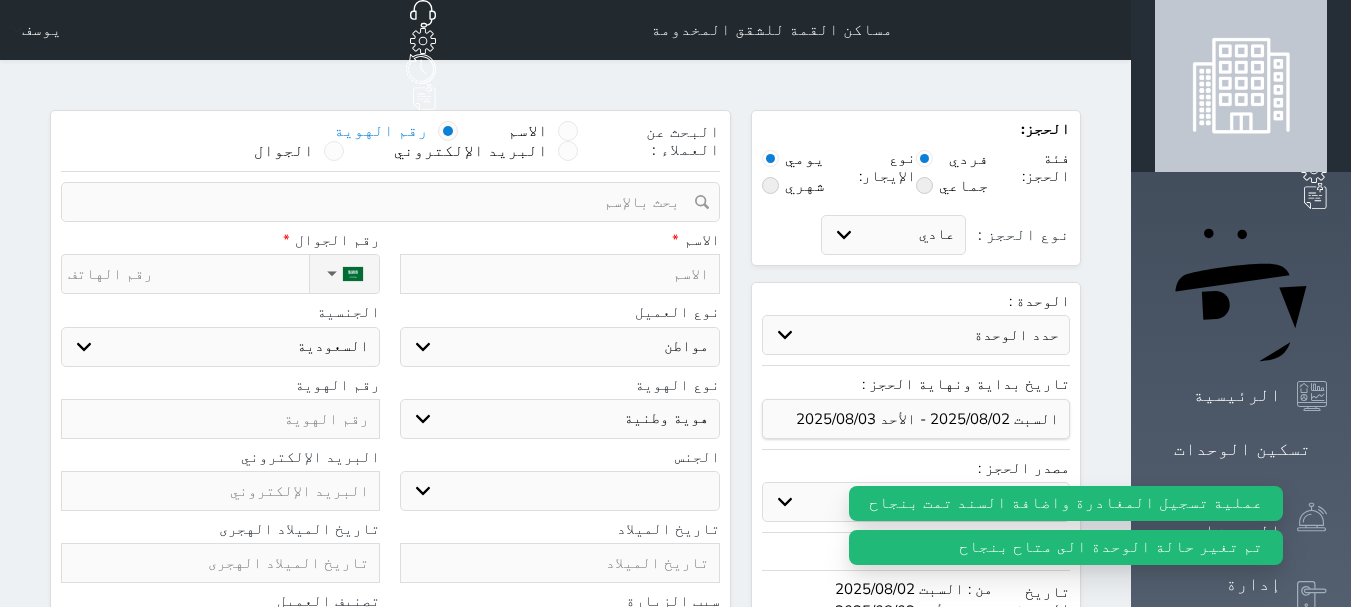 select 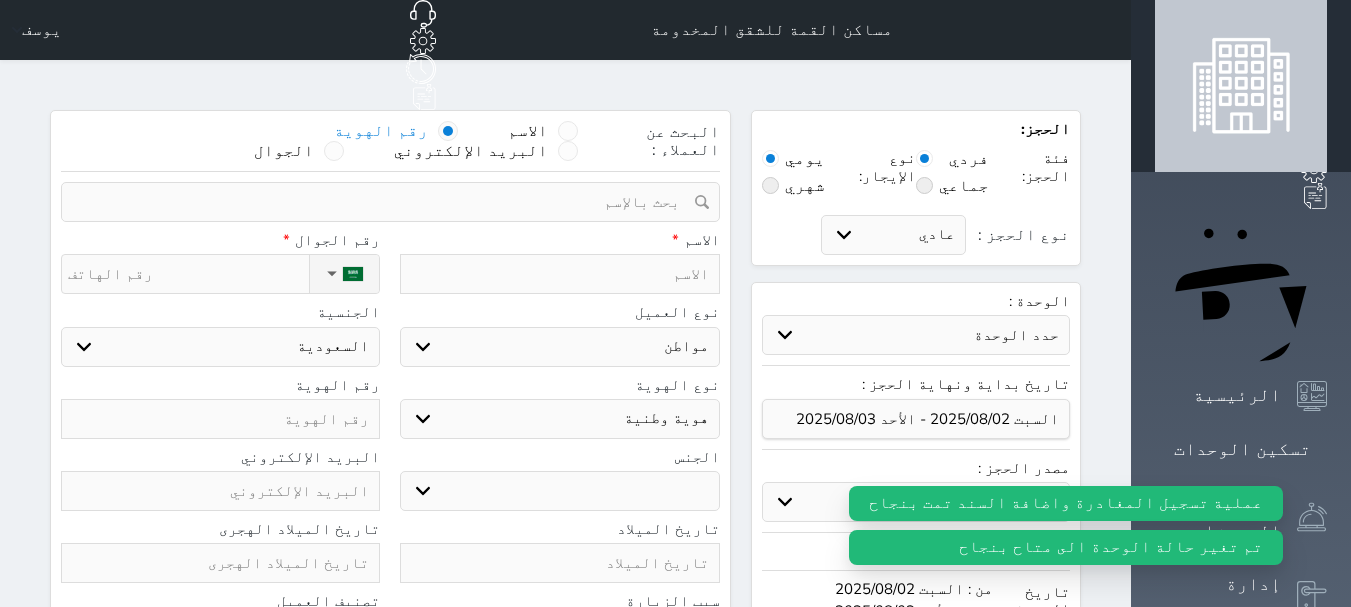select 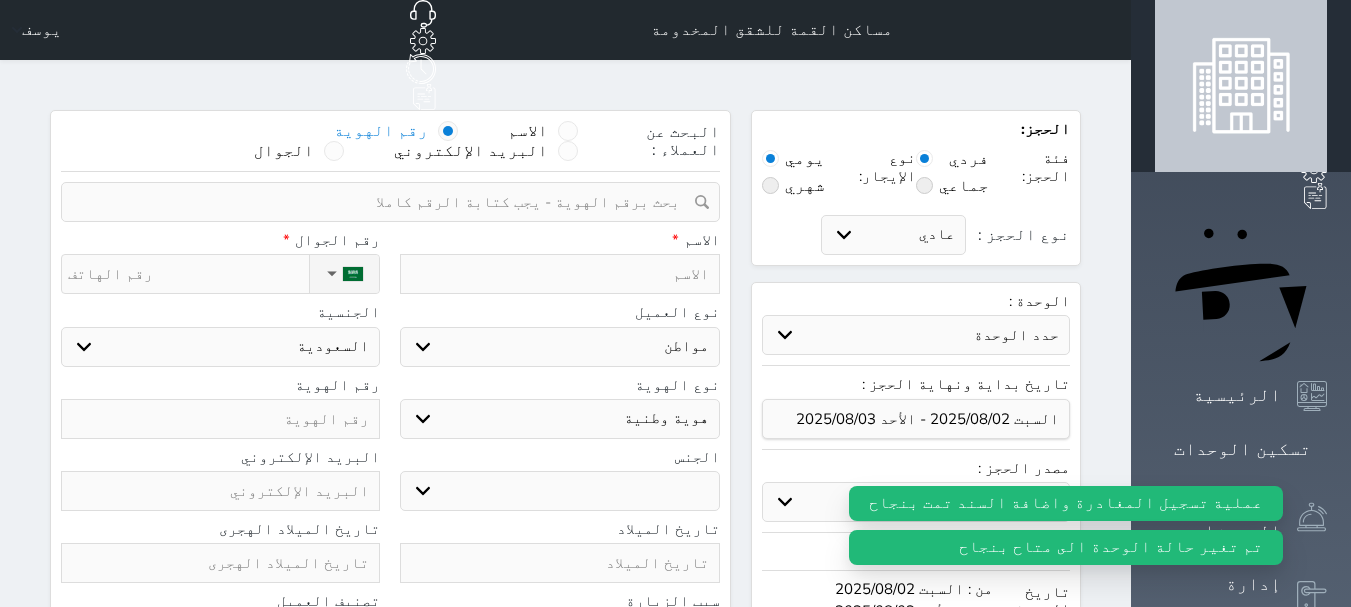 click at bounding box center (383, 202) 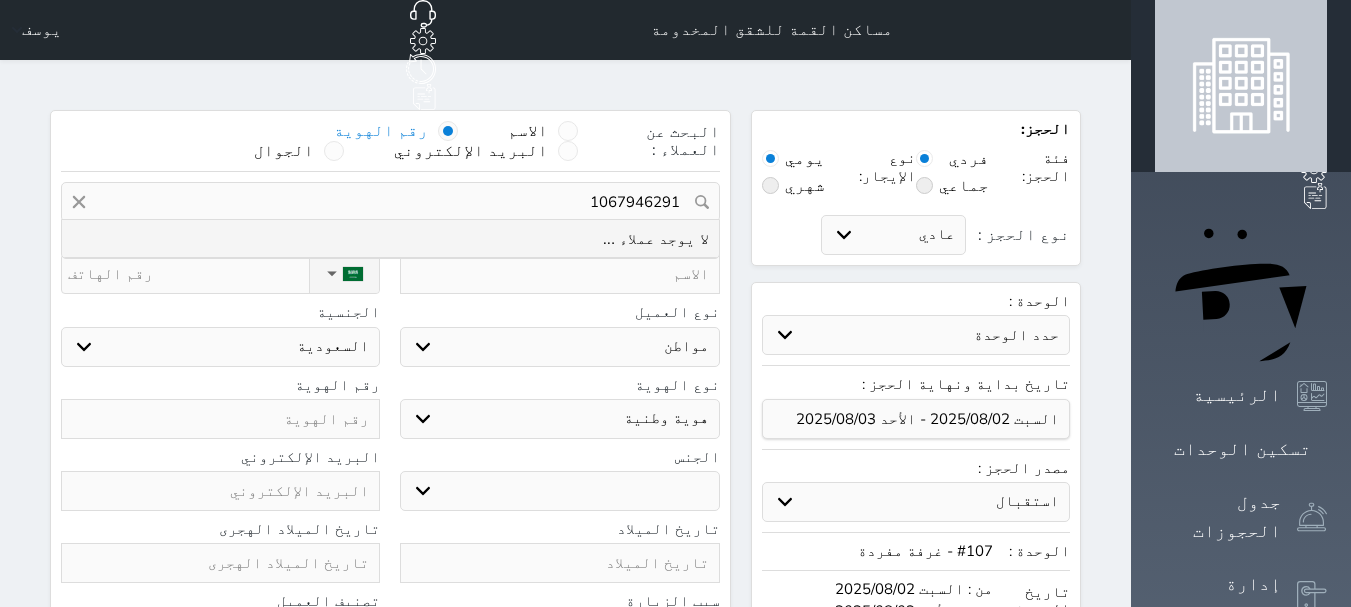 type on "1067946291" 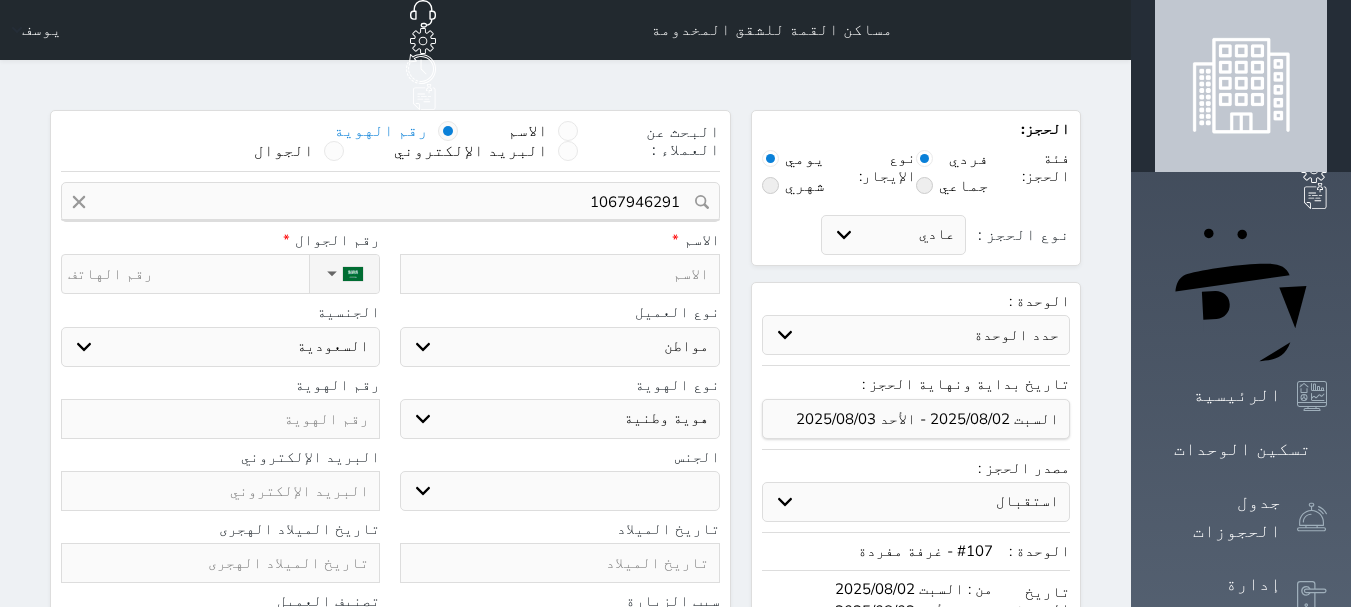 click at bounding box center (559, 274) 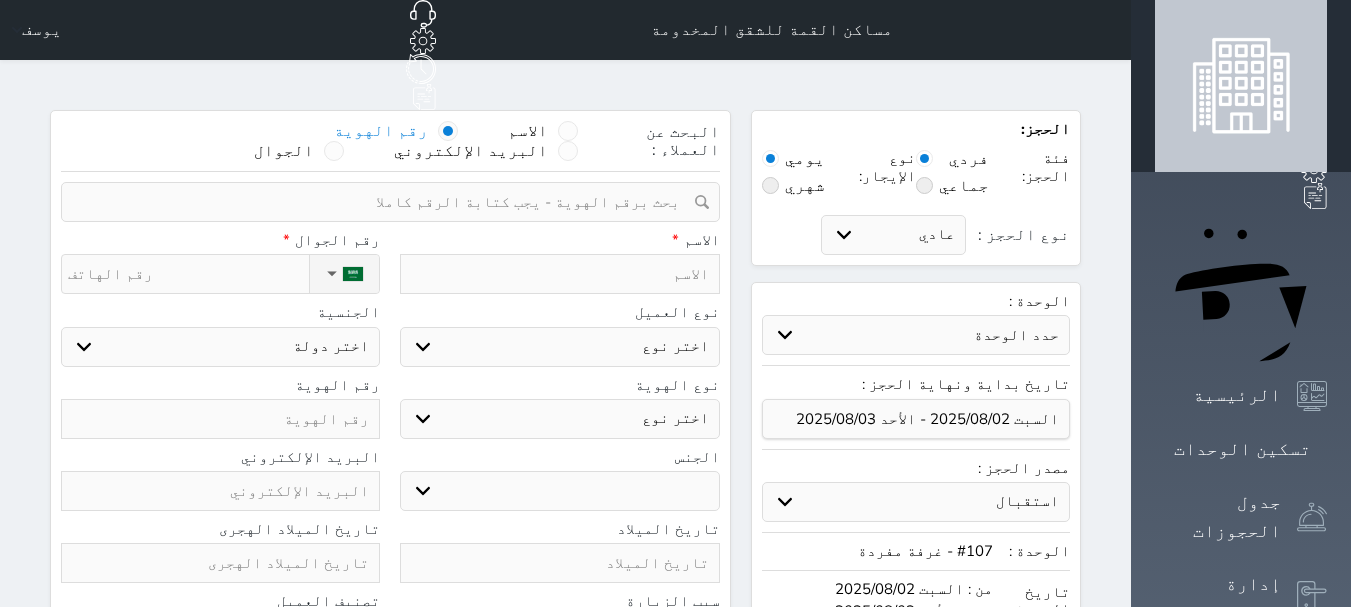 type on "ع" 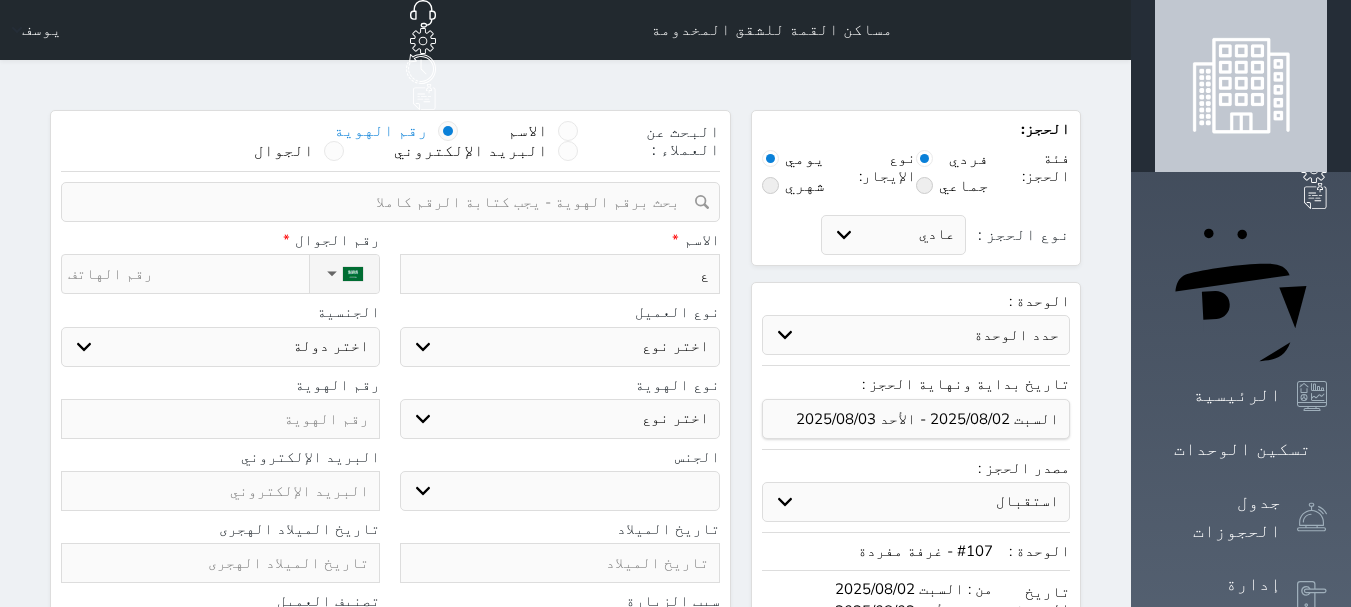 select 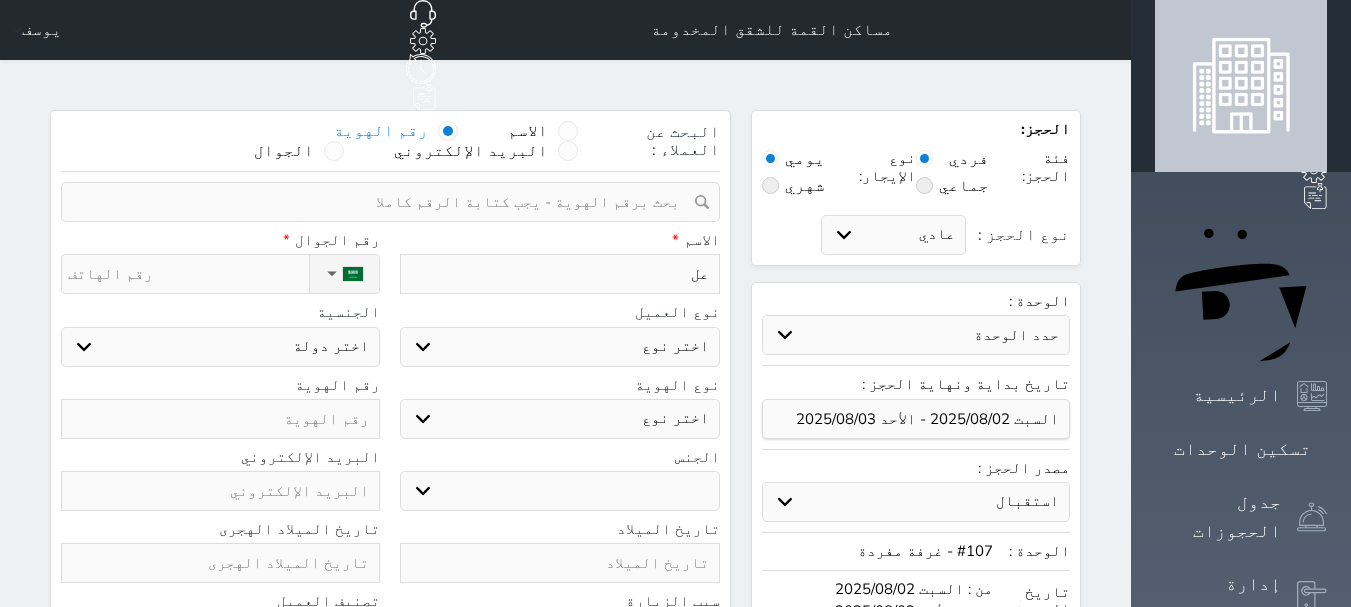 type on "علي" 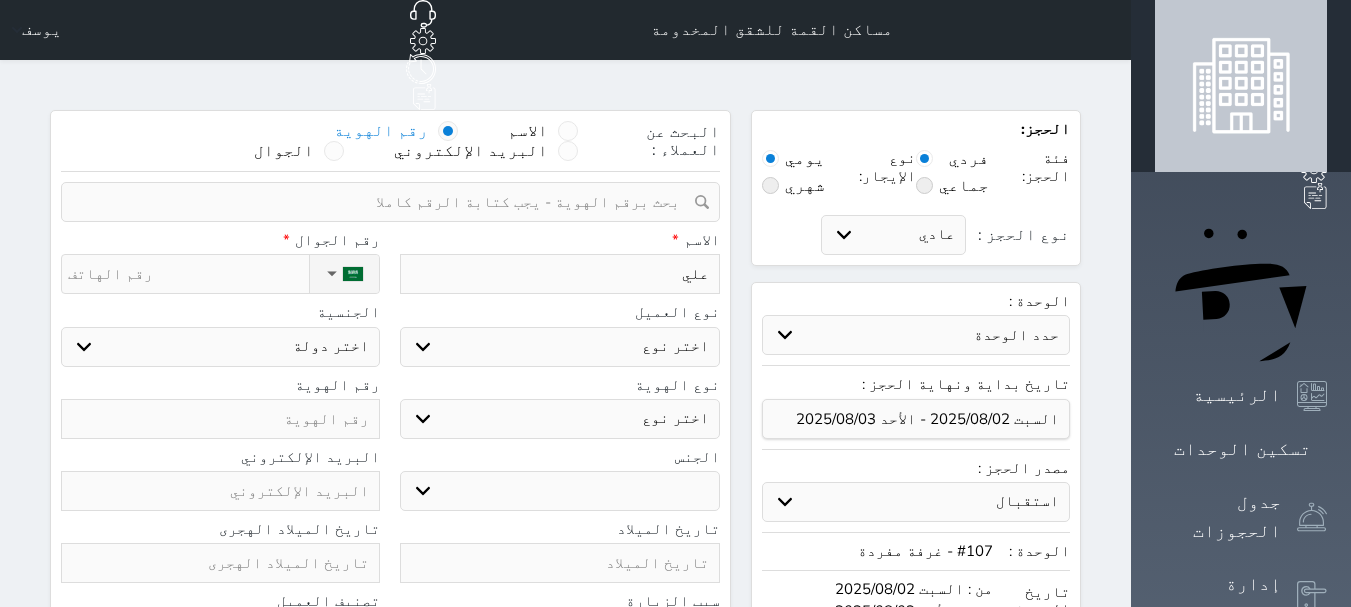 type on "علي" 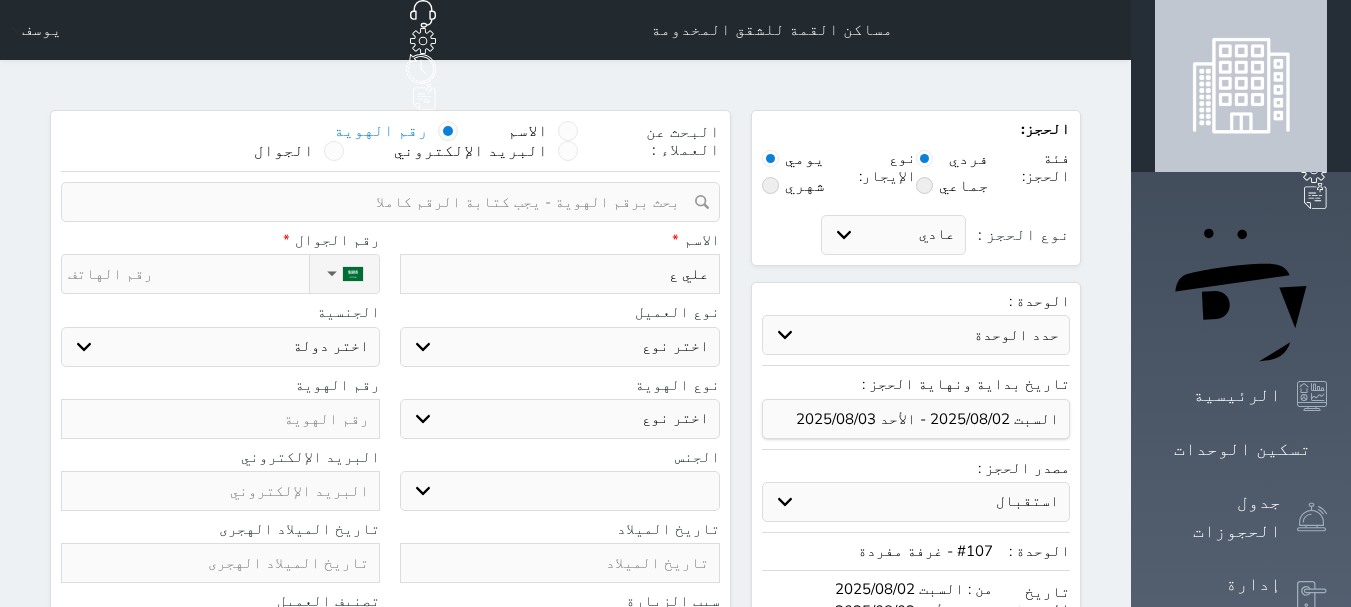 type on "علي عب" 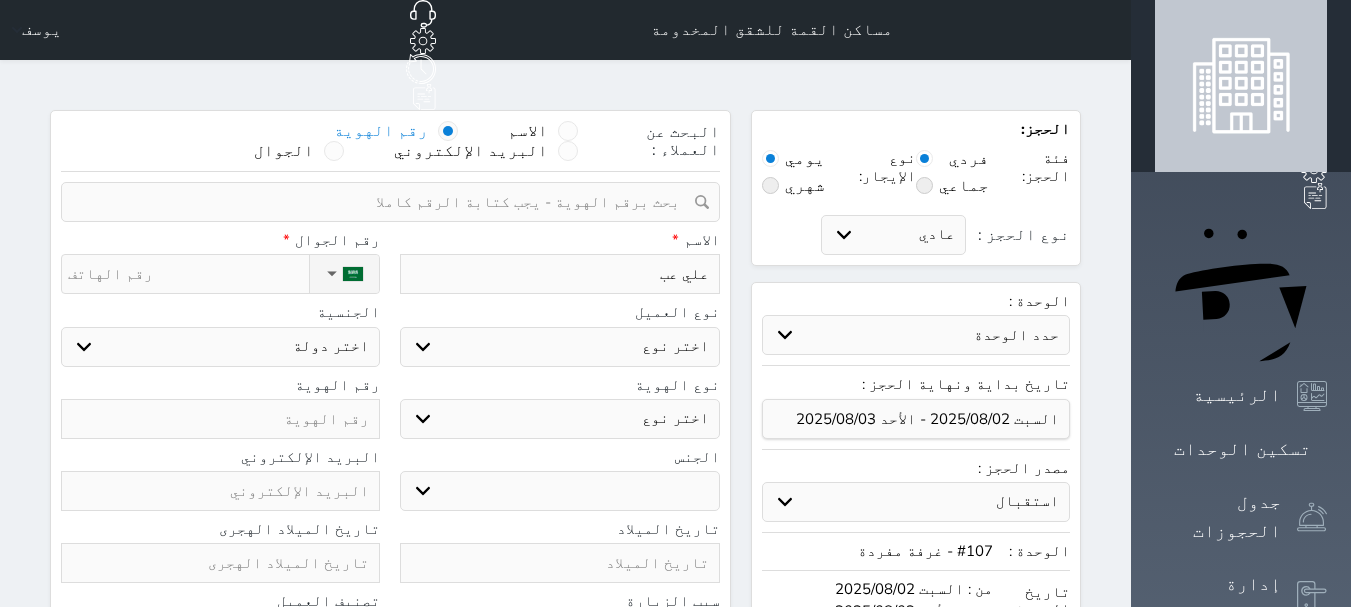 type on "علي عبد" 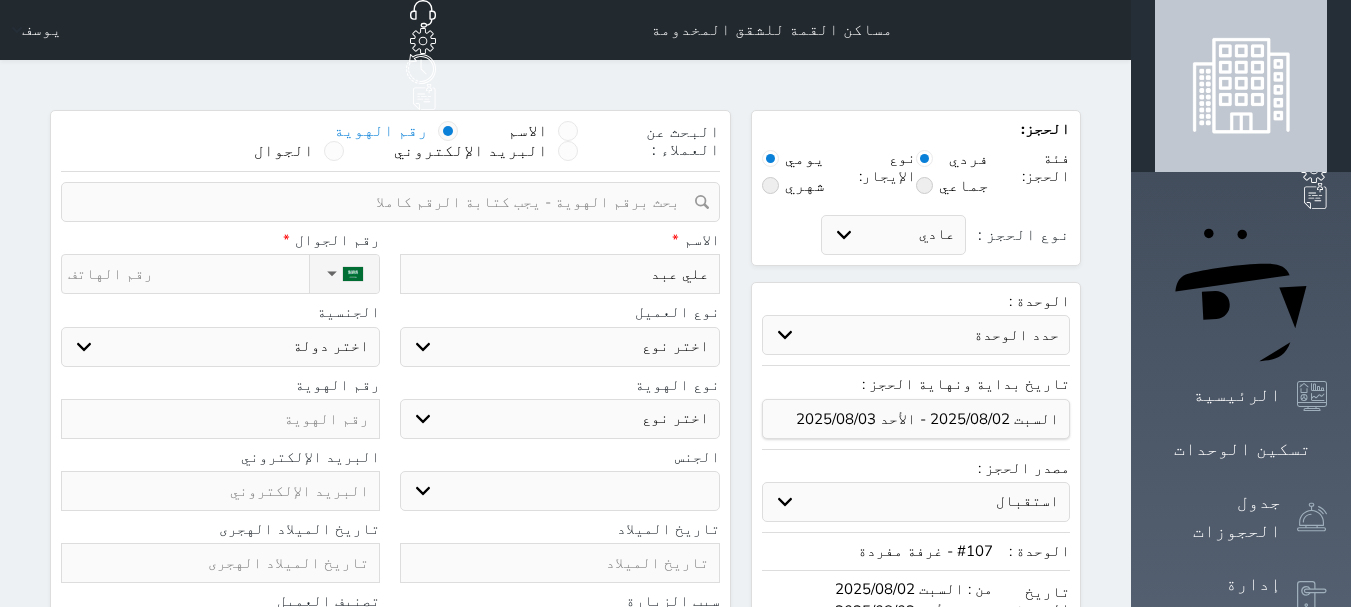type on "[FIRST] [LAST]" 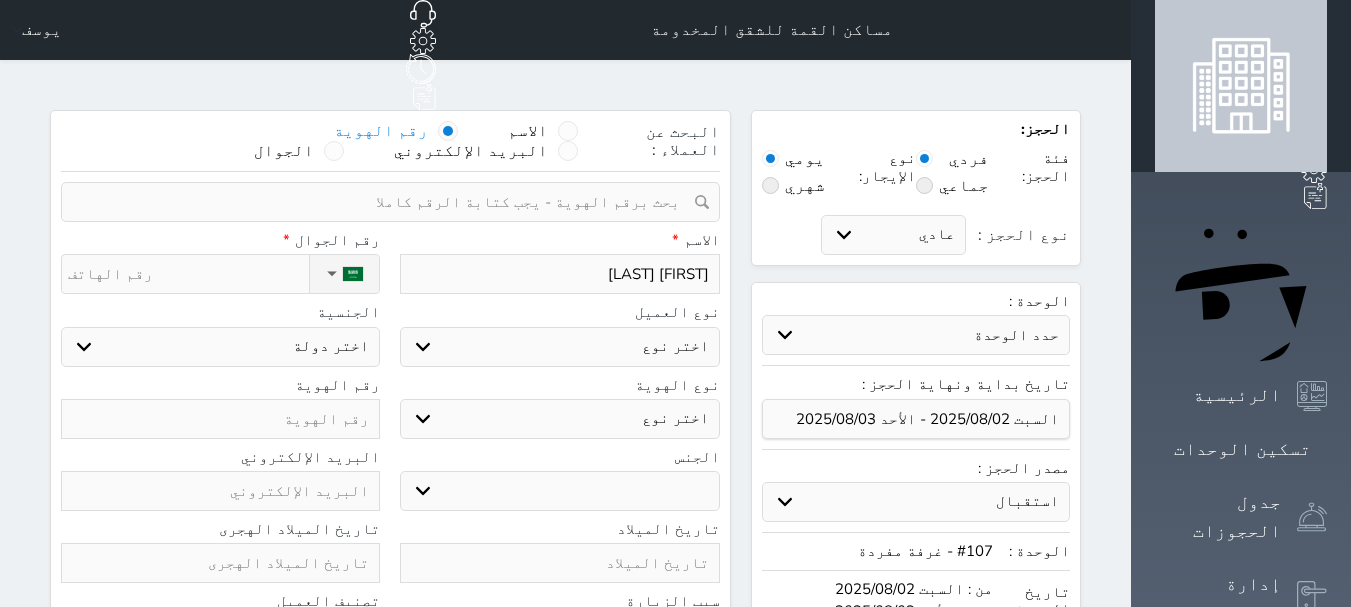 type on "[FIRST] [LAST]" 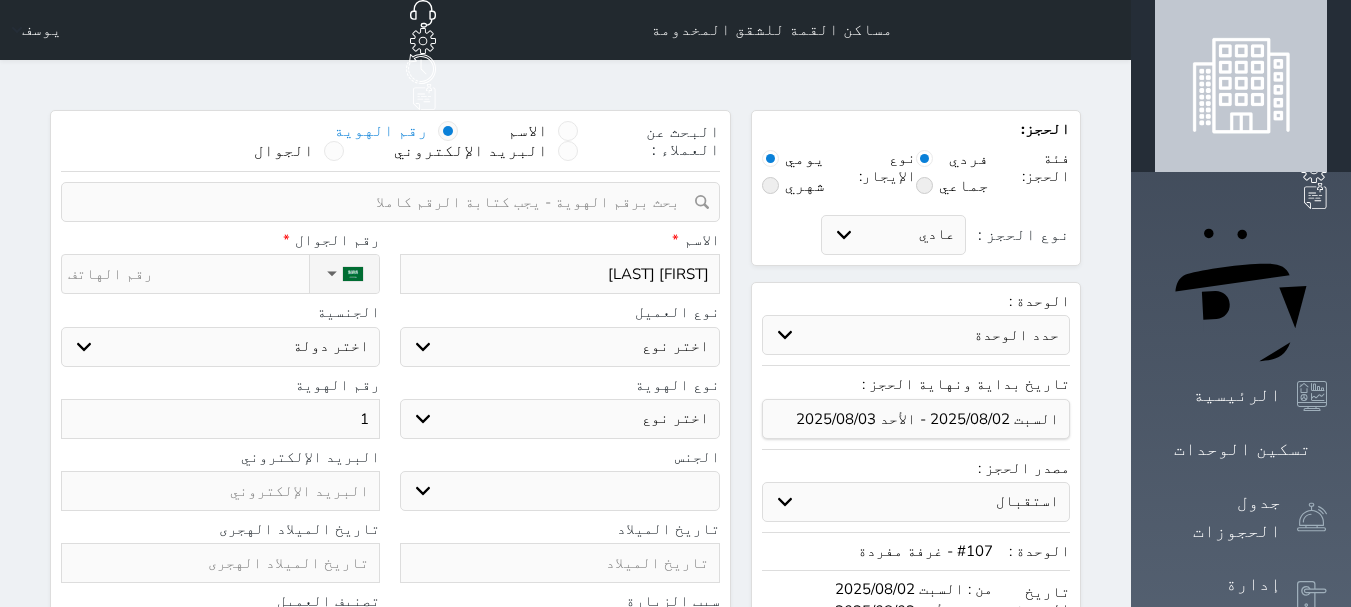 select 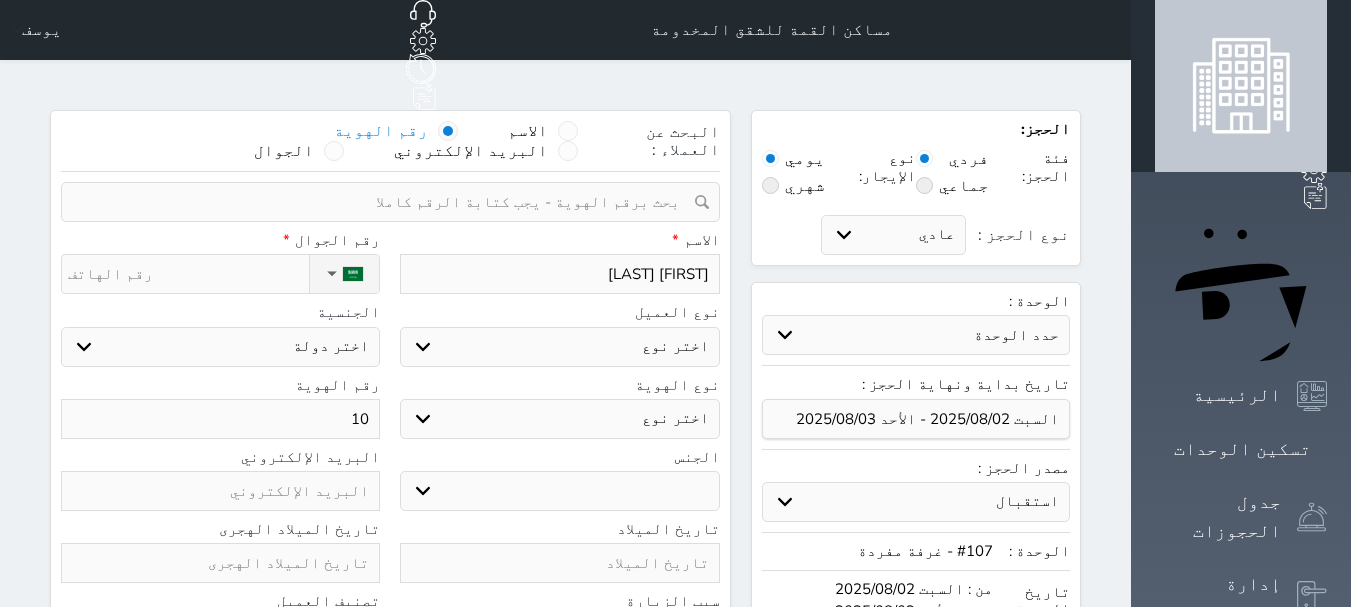select 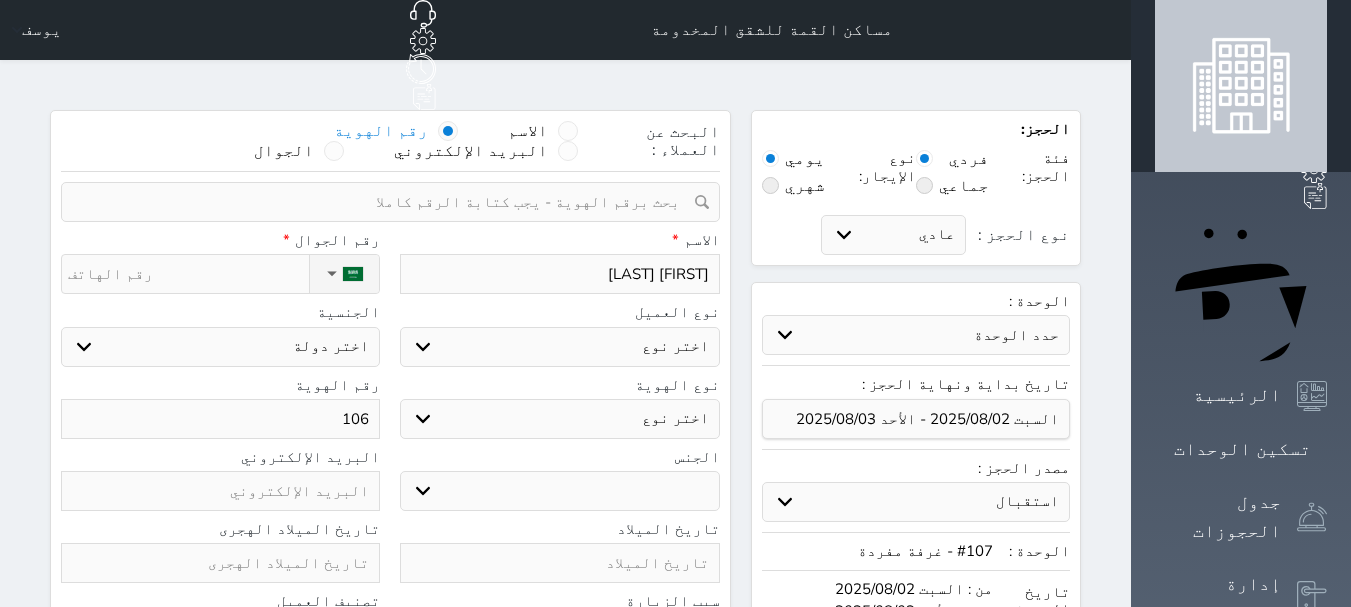 select 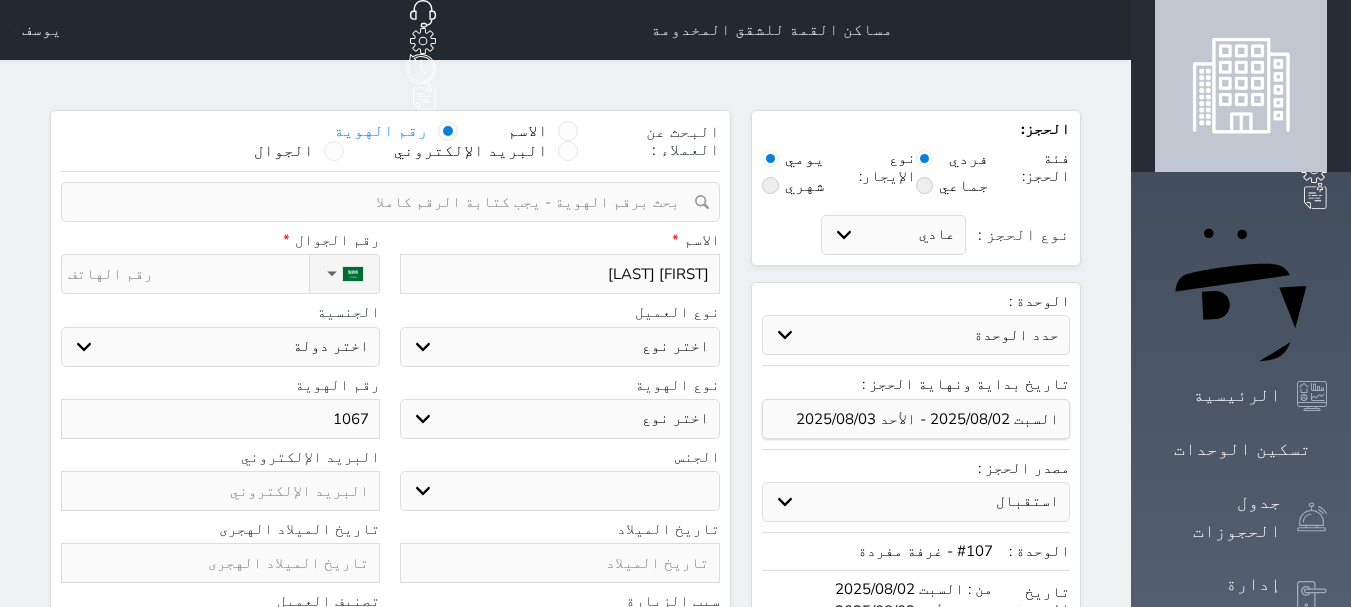 select 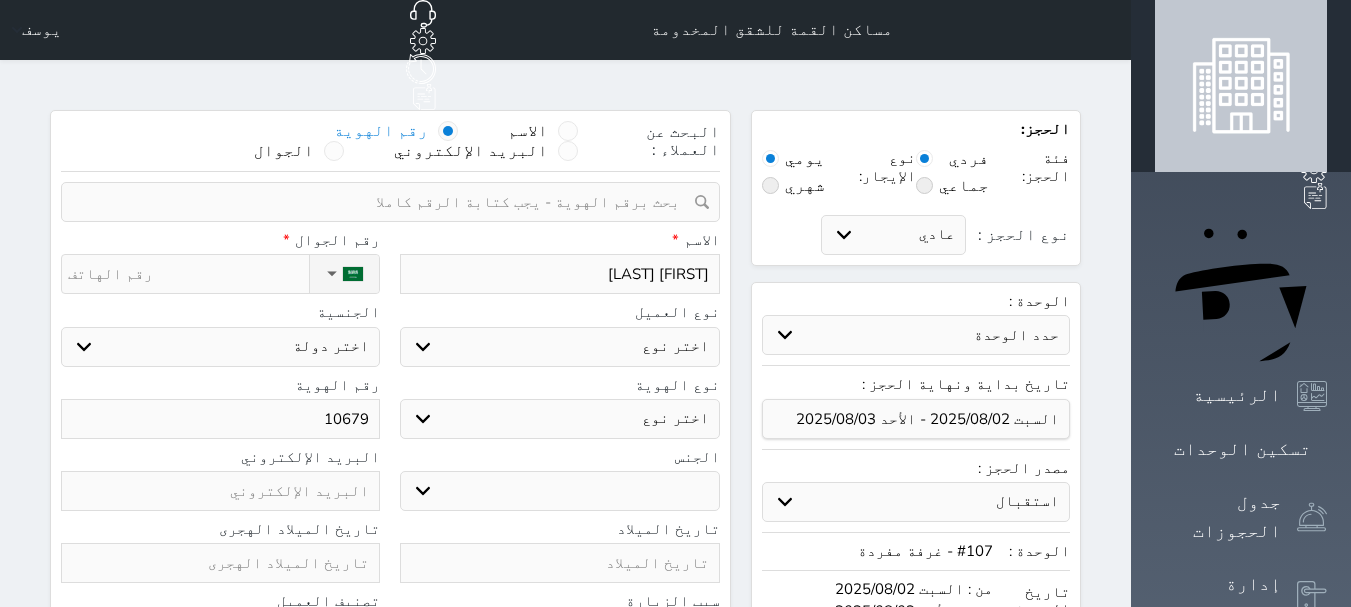 select 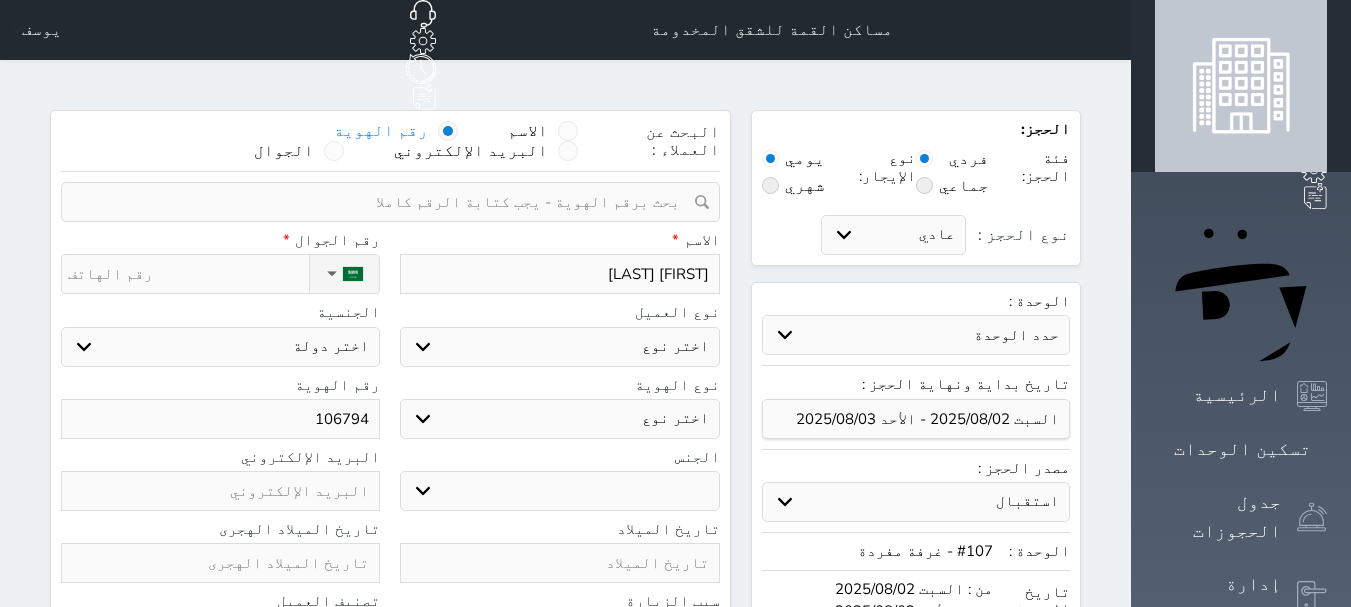 select 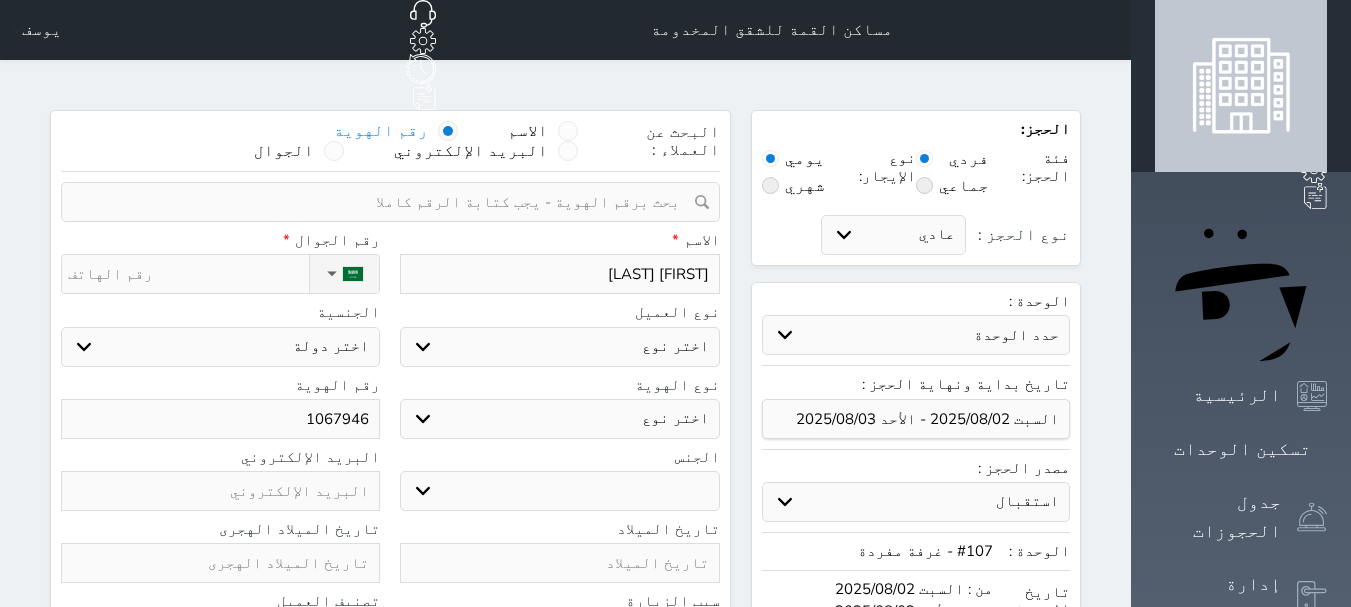select 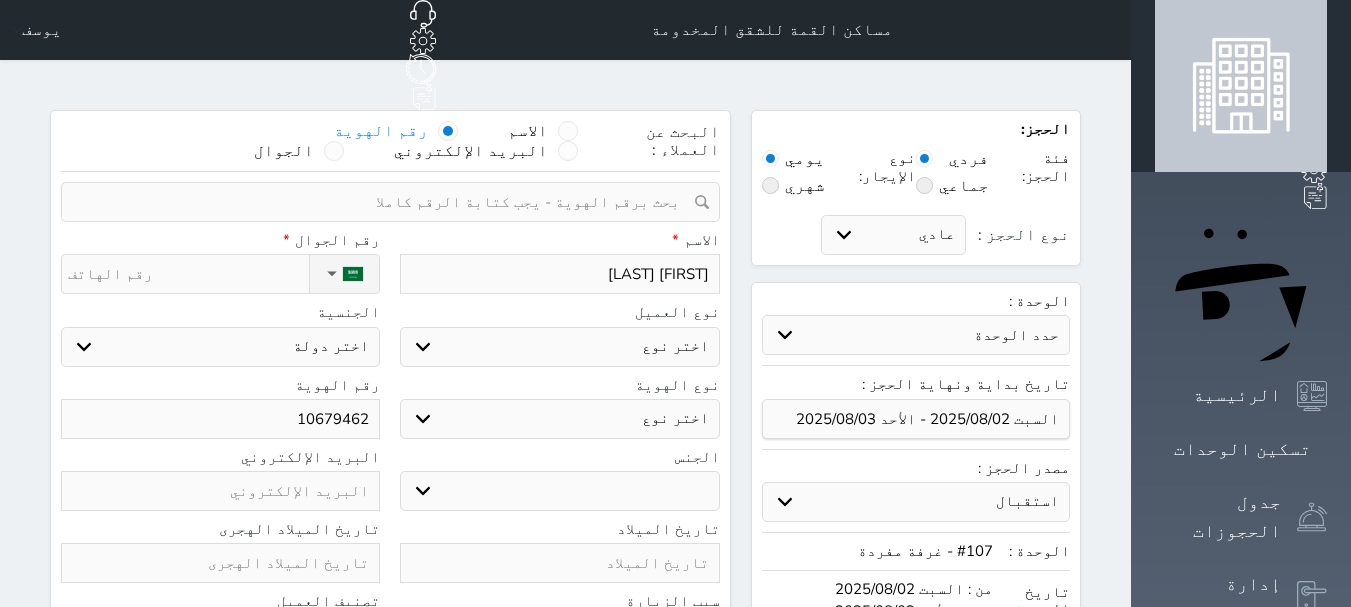 select 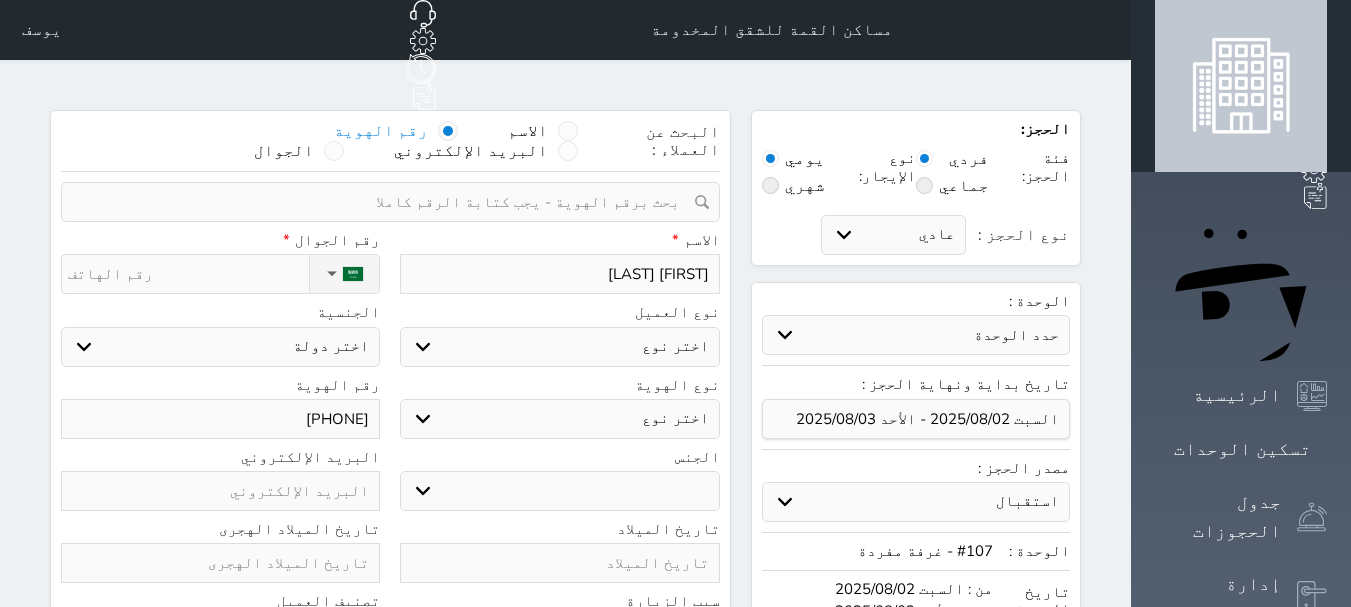 select 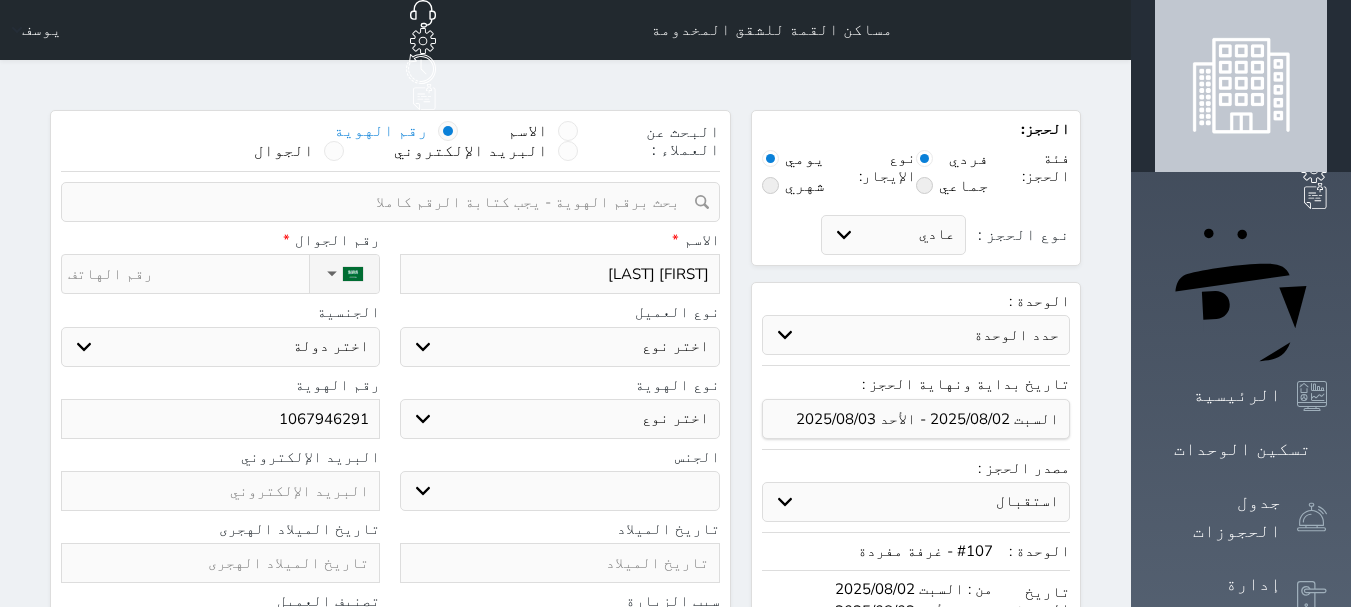 type on "1067946291" 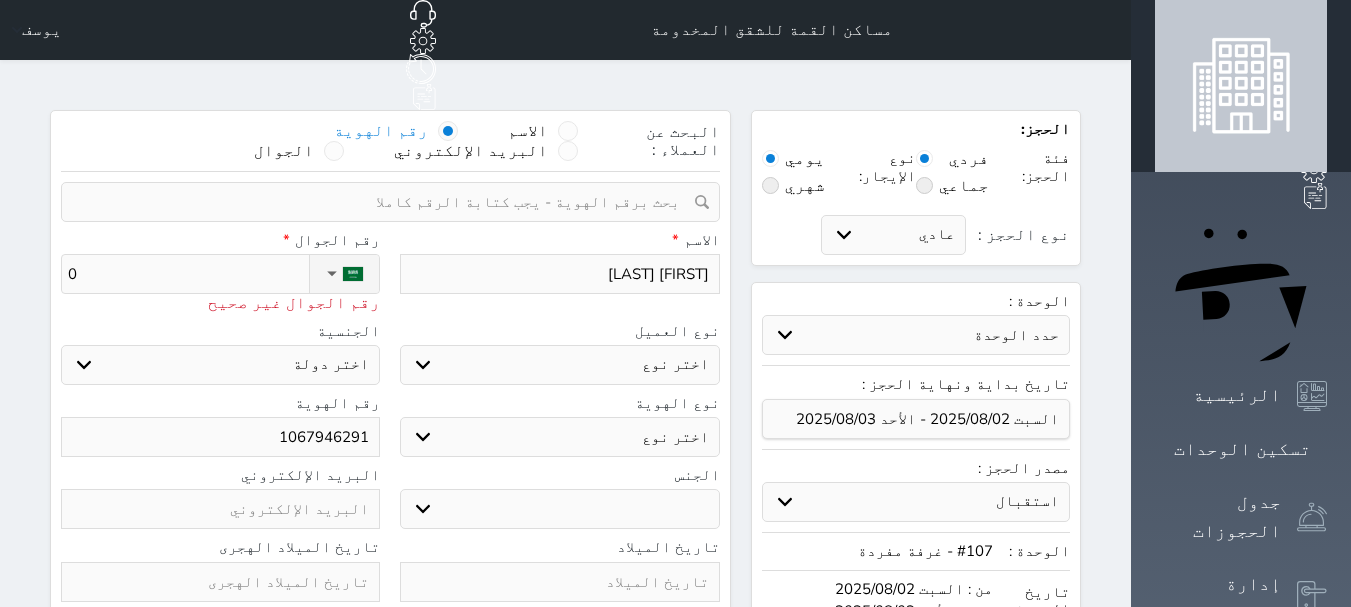 type on "05" 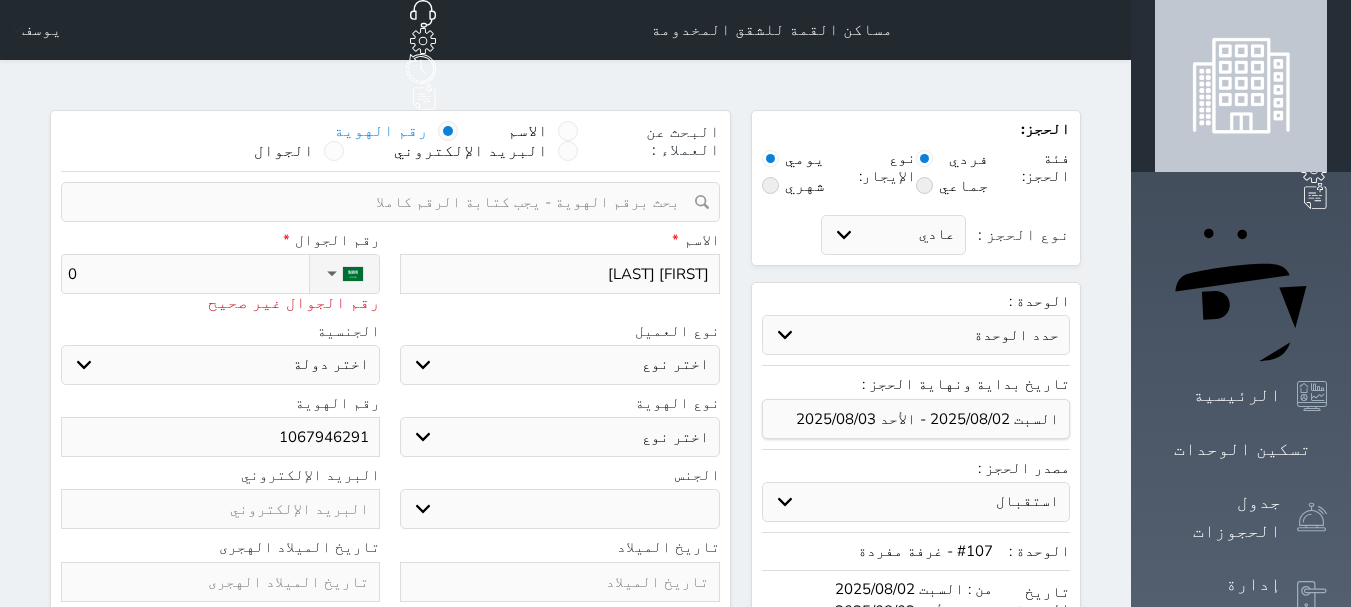 select 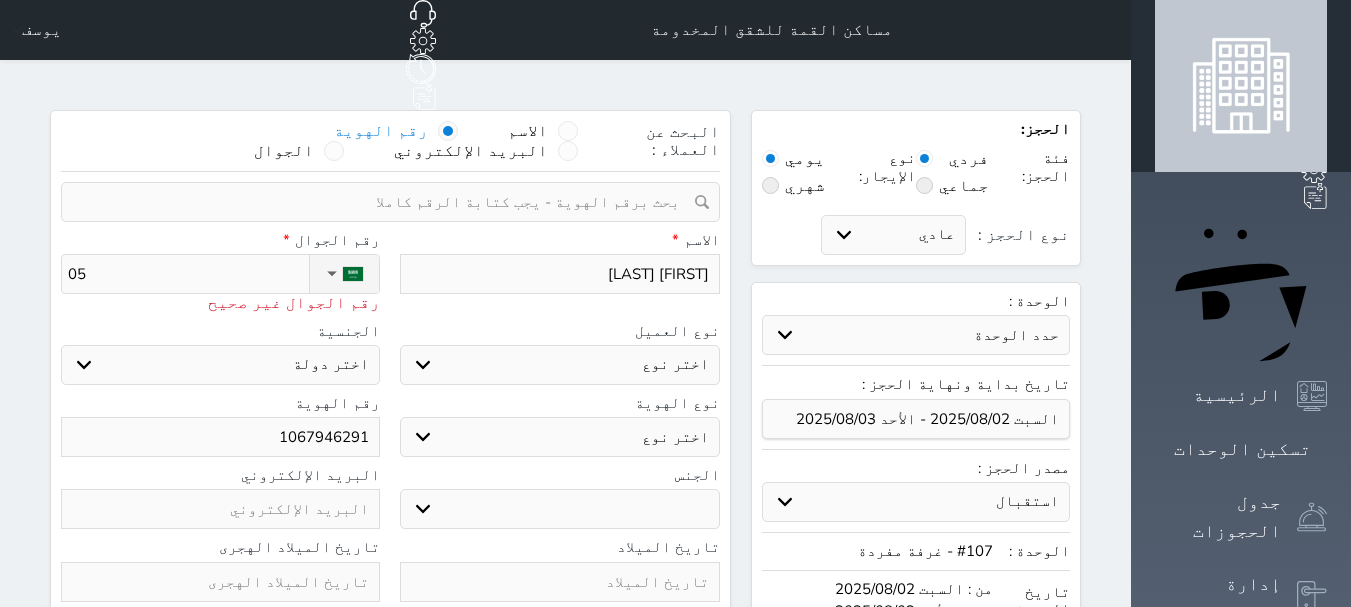 type on "057" 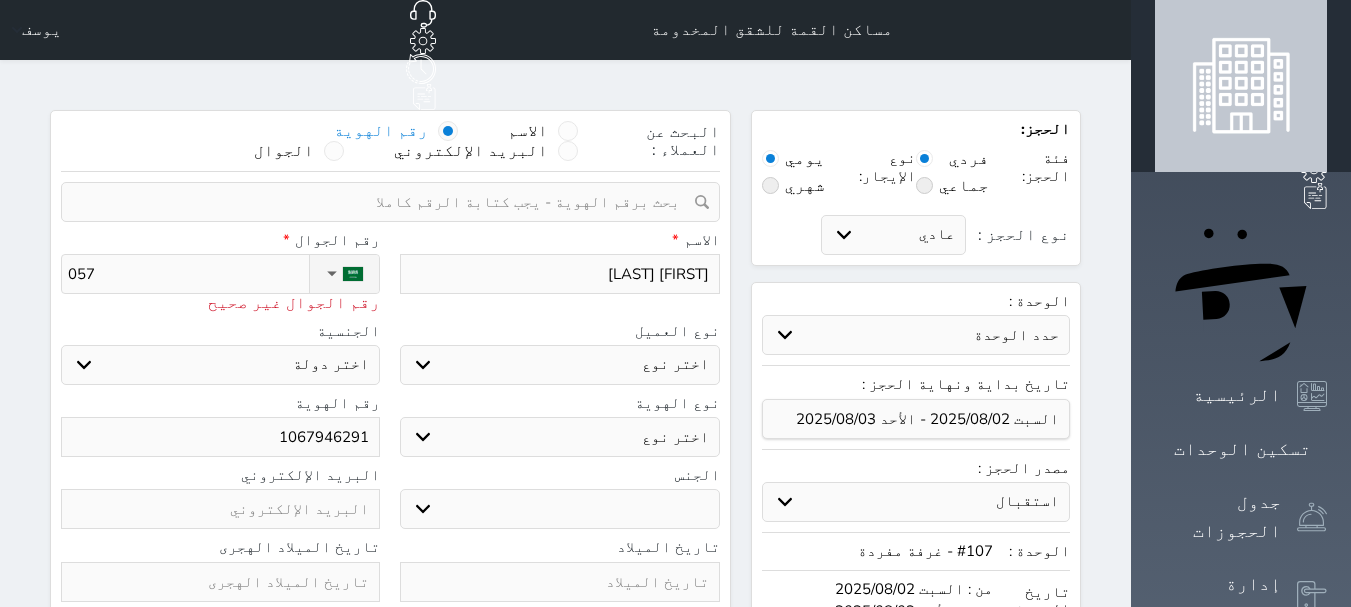 select 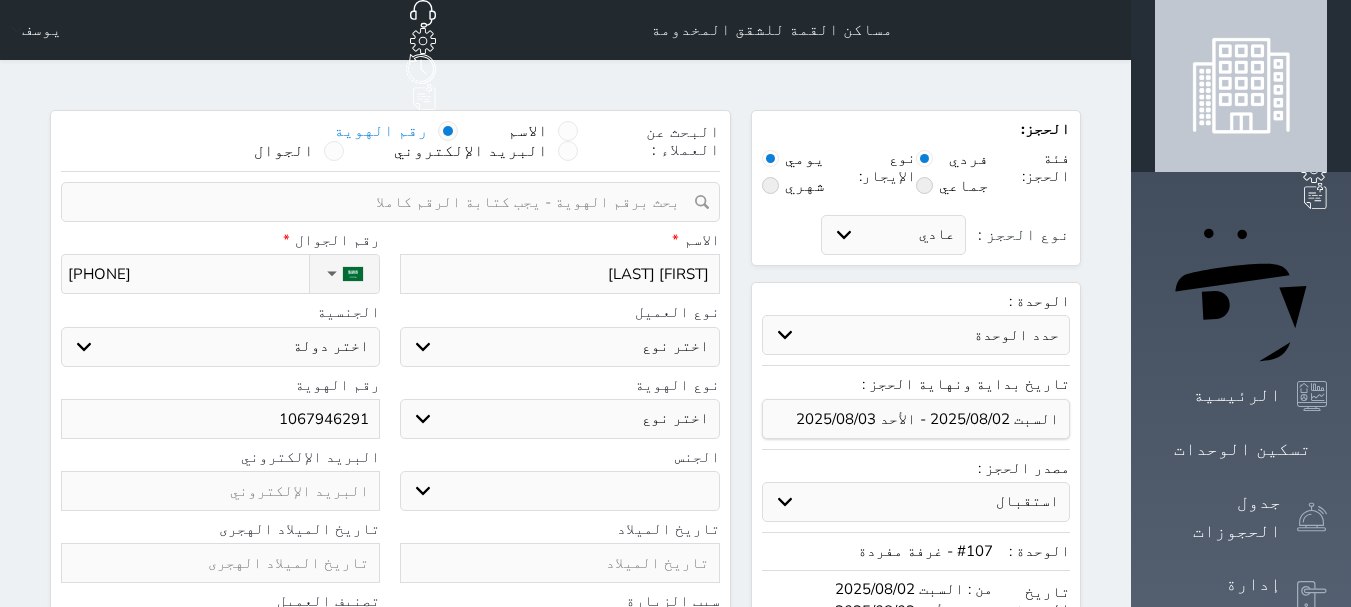 click on "اختر نوع   مواطن مواطن خليجي زائر مقيم" at bounding box center [559, 347] 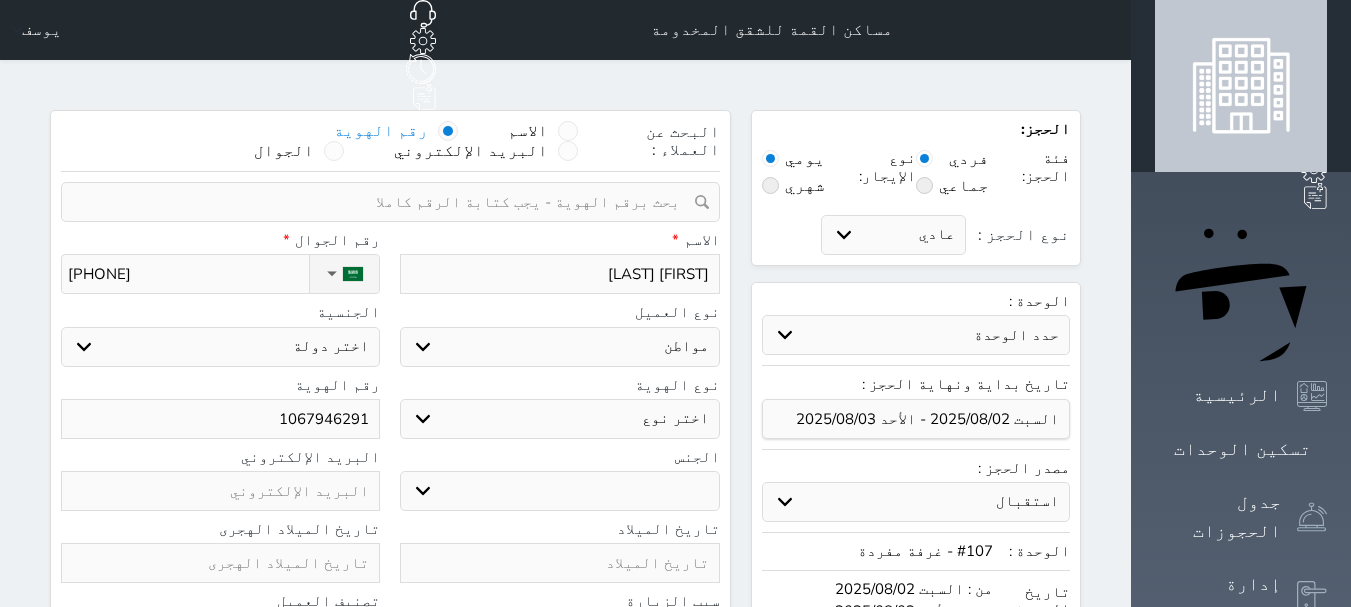 click on "اختر نوع   مواطن مواطن خليجي زائر مقيم" at bounding box center [559, 347] 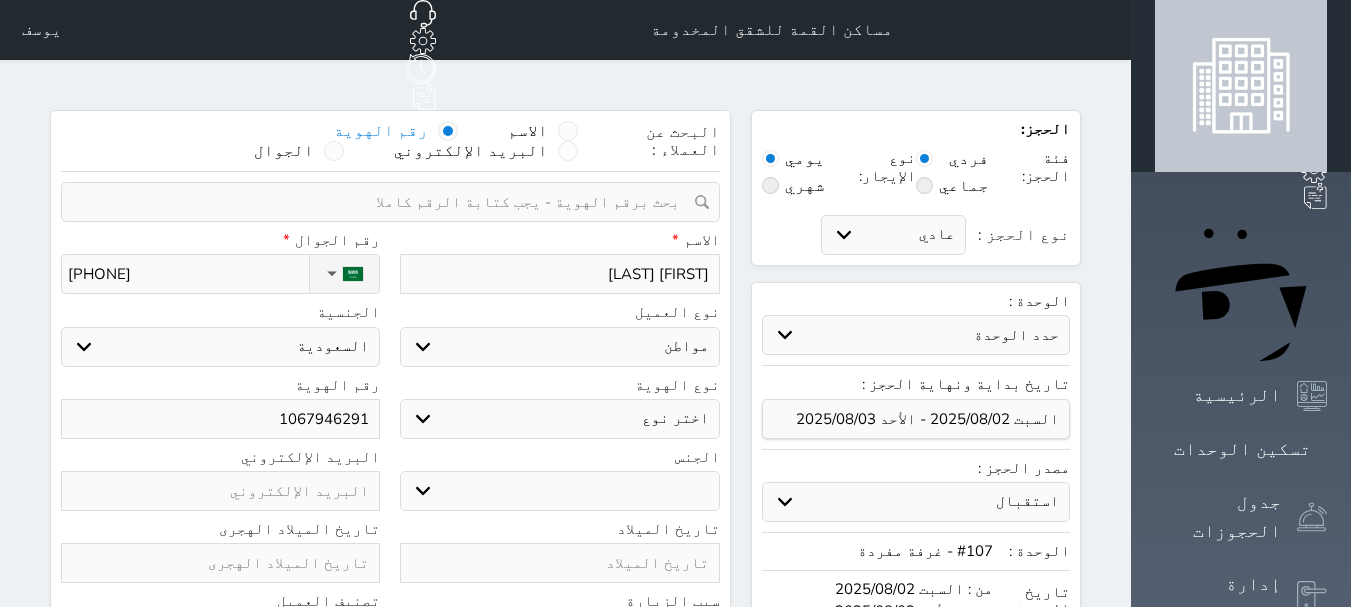 click on "اختر نوع   هوية وطنية هوية عائلية جواز السفر" at bounding box center [559, 419] 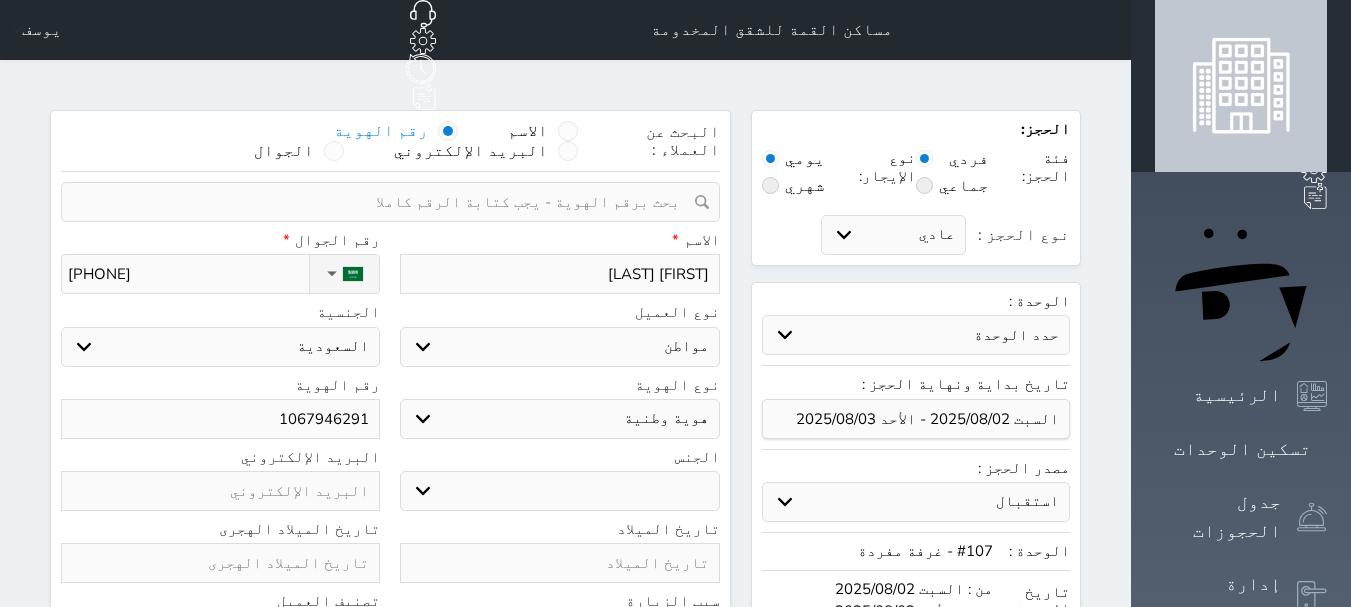 click on "اختر نوع   هوية وطنية هوية عائلية جواز السفر" at bounding box center [559, 419] 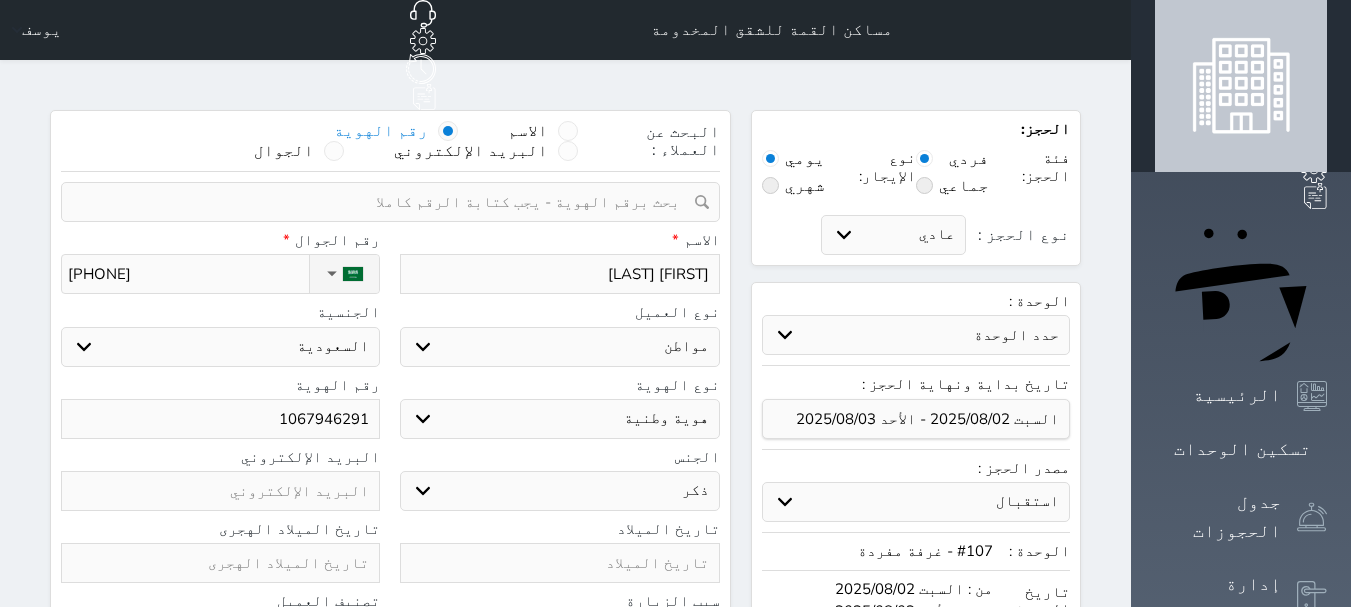 click on "ذكر   انثى" at bounding box center [559, 491] 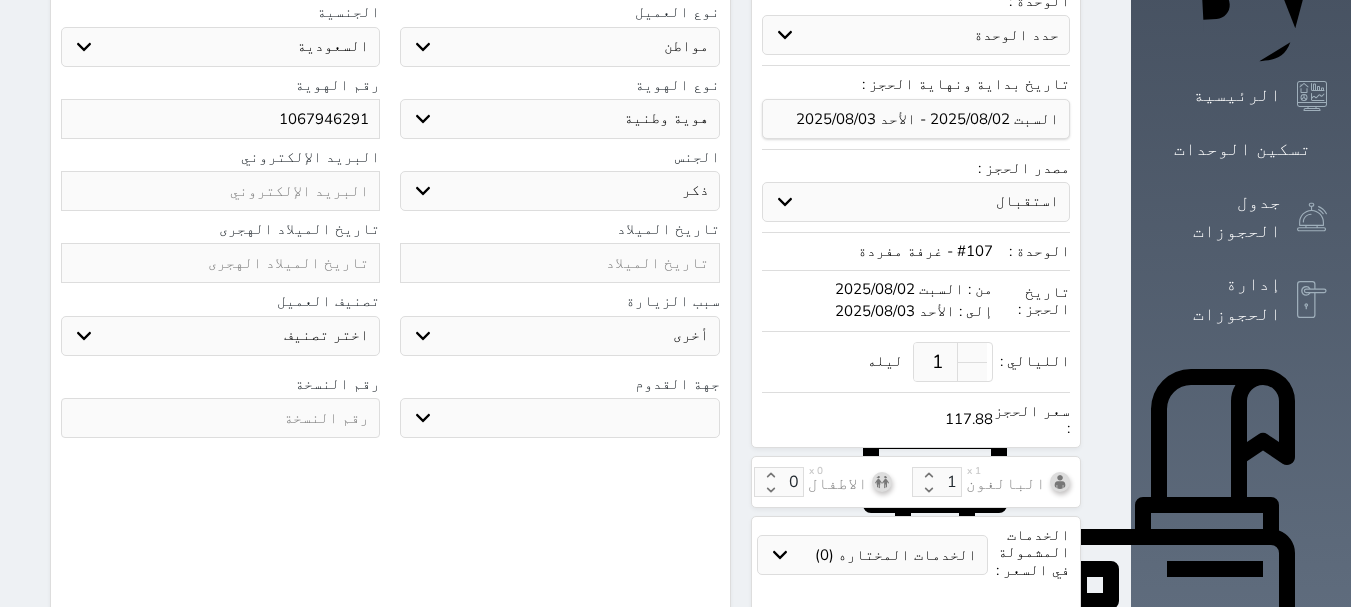 click on "جو بحر ارض" at bounding box center [559, 418] 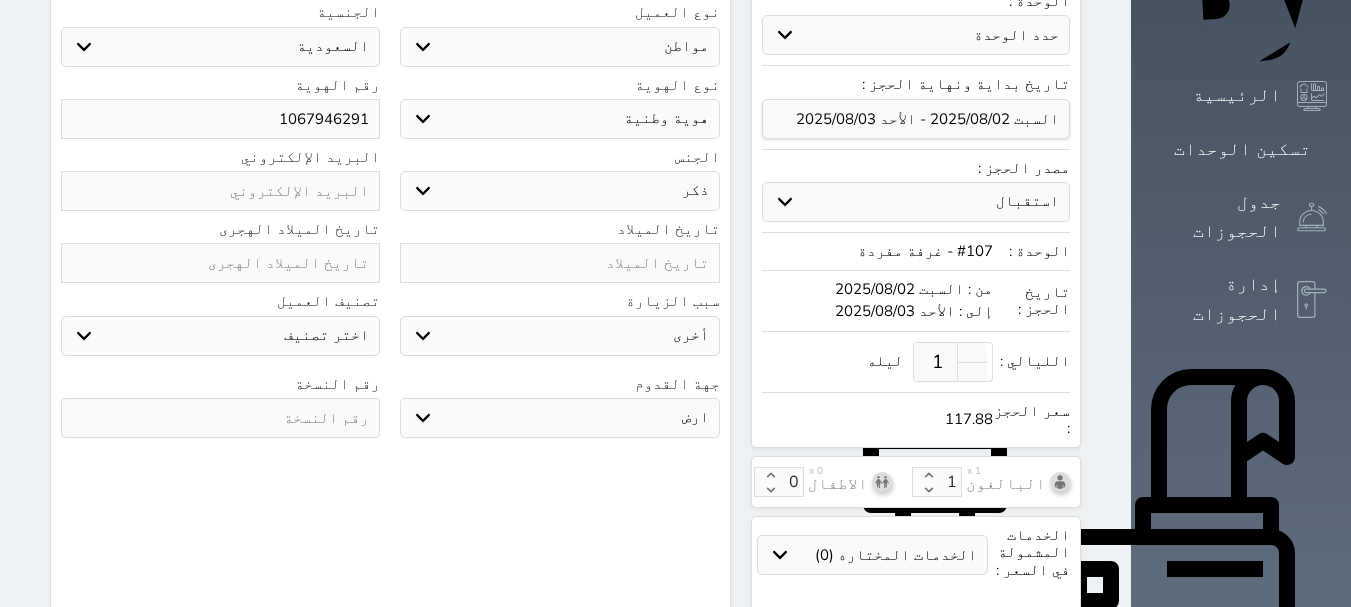 click on "جو بحر ارض" at bounding box center (559, 418) 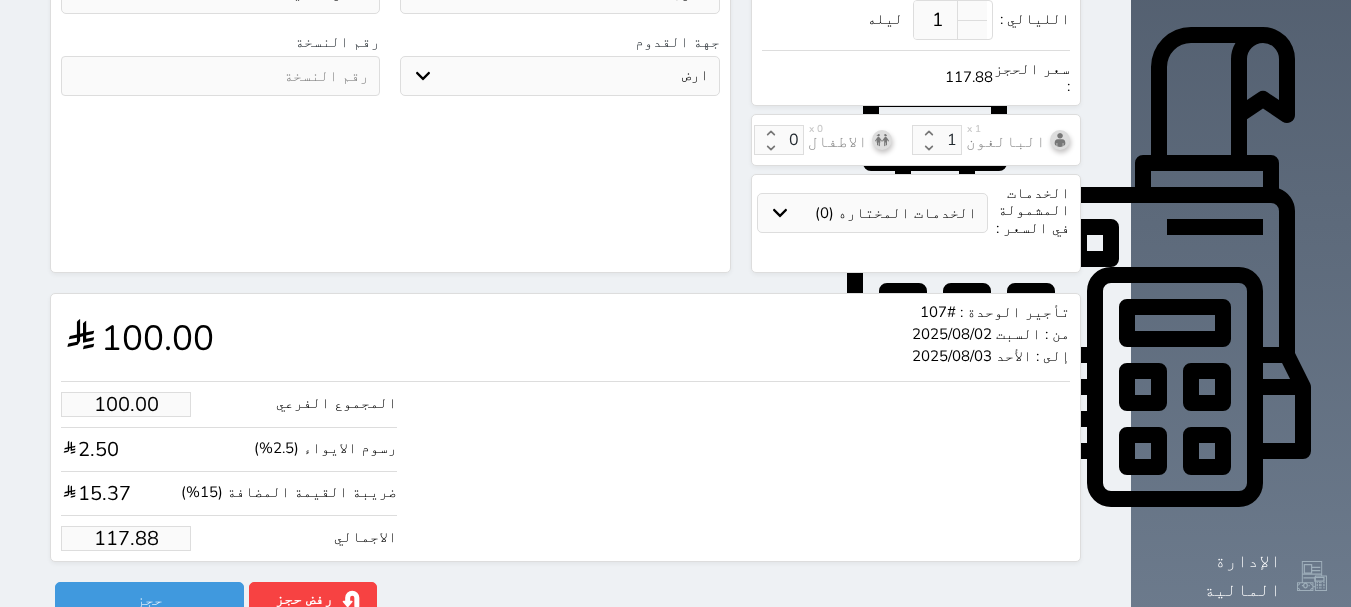 scroll, scrollTop: 702, scrollLeft: 0, axis: vertical 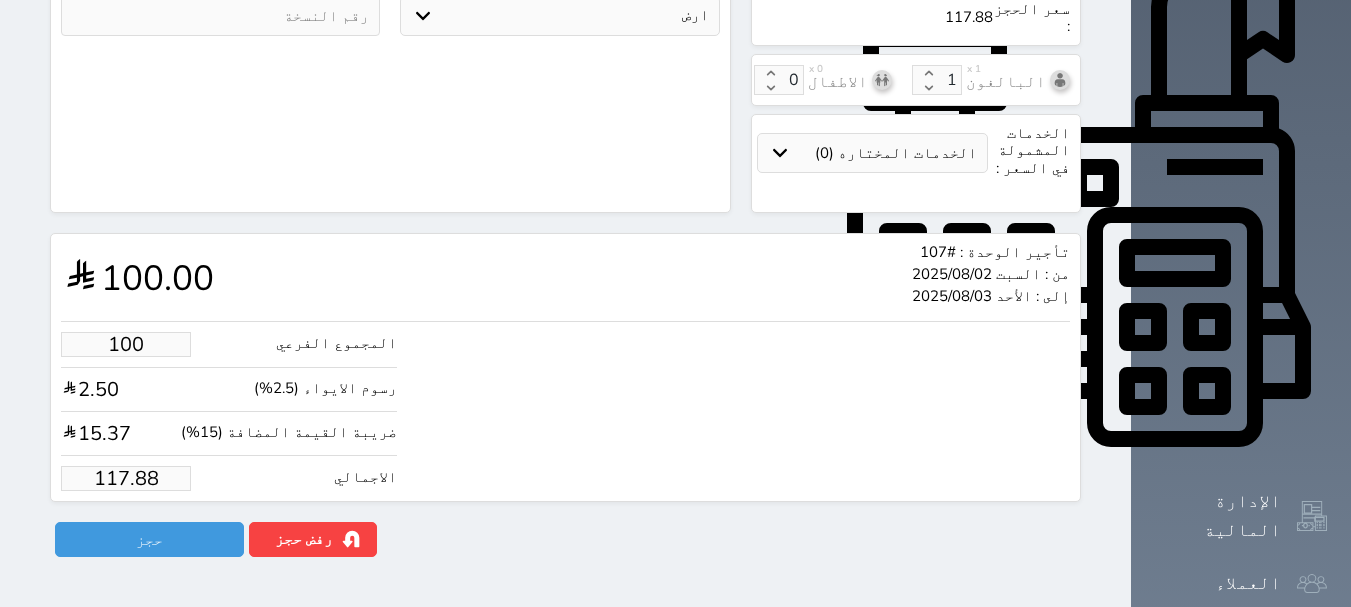 click on "100" at bounding box center [126, 344] 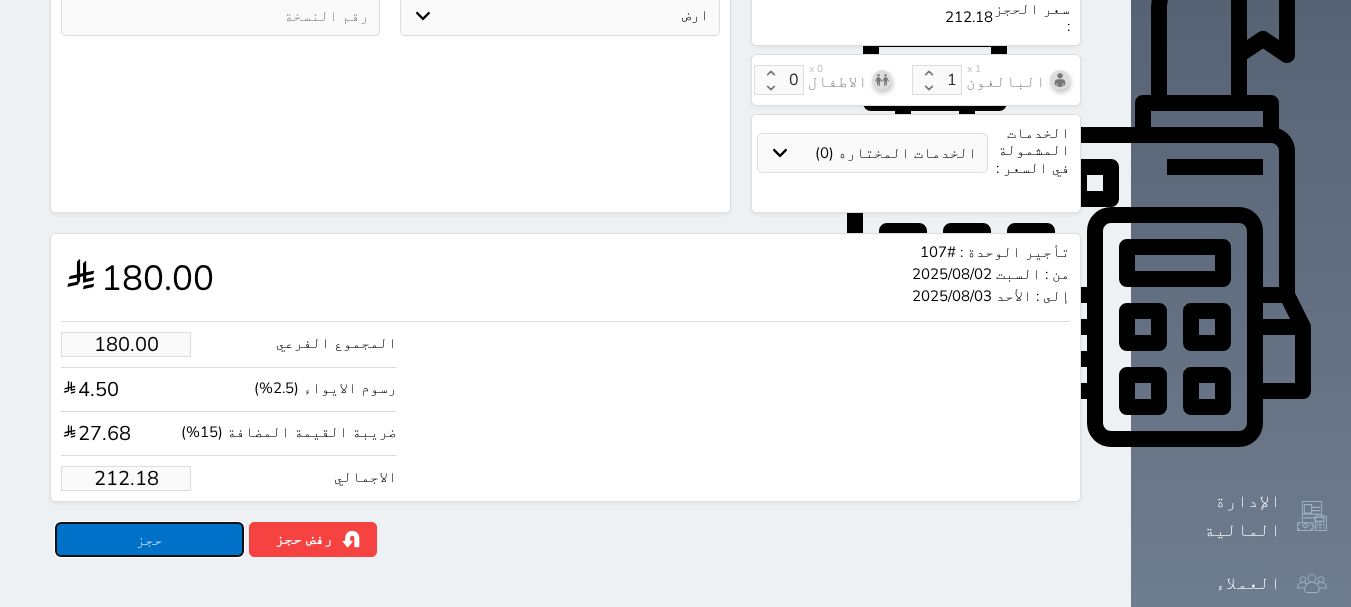click on "حجز" at bounding box center [149, 539] 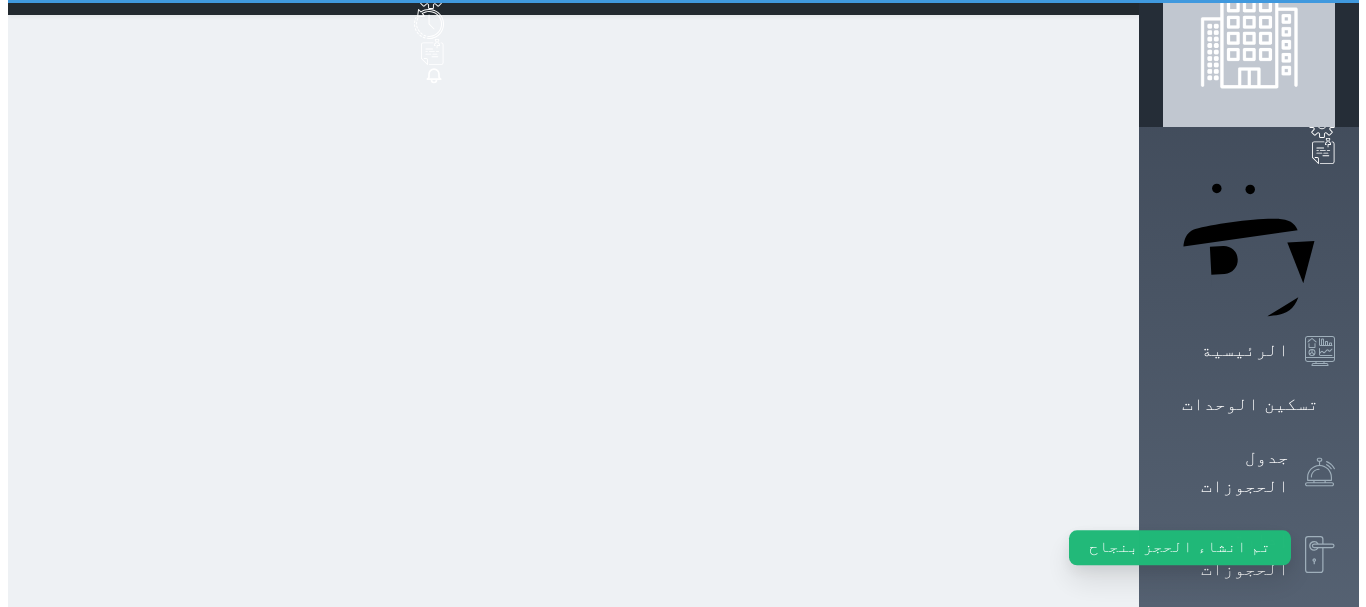 scroll, scrollTop: 0, scrollLeft: 0, axis: both 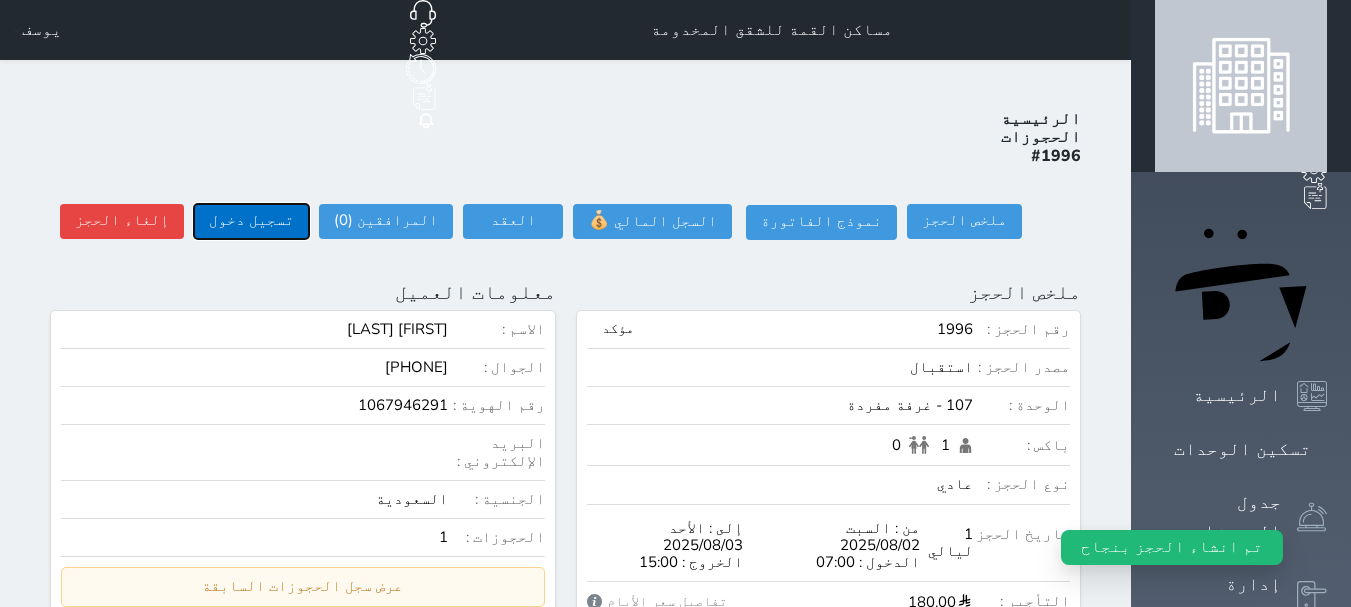 click on "تسجيل دخول" at bounding box center [251, 221] 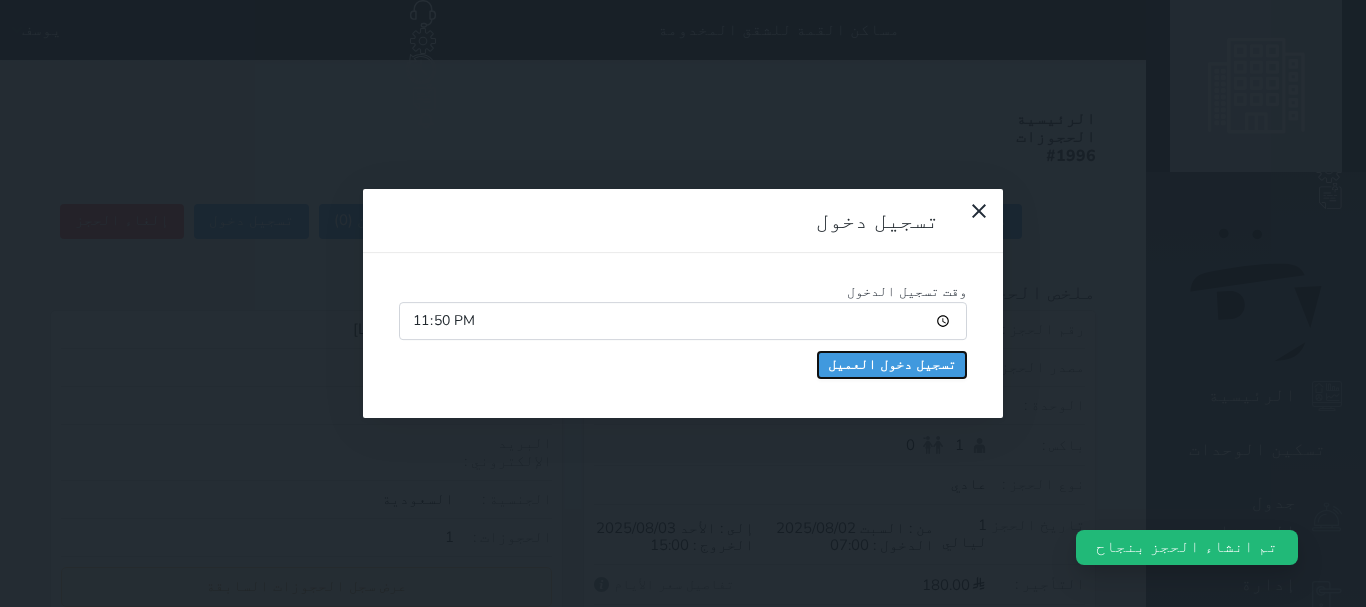 click on "تسجيل دخول العميل" at bounding box center (892, 365) 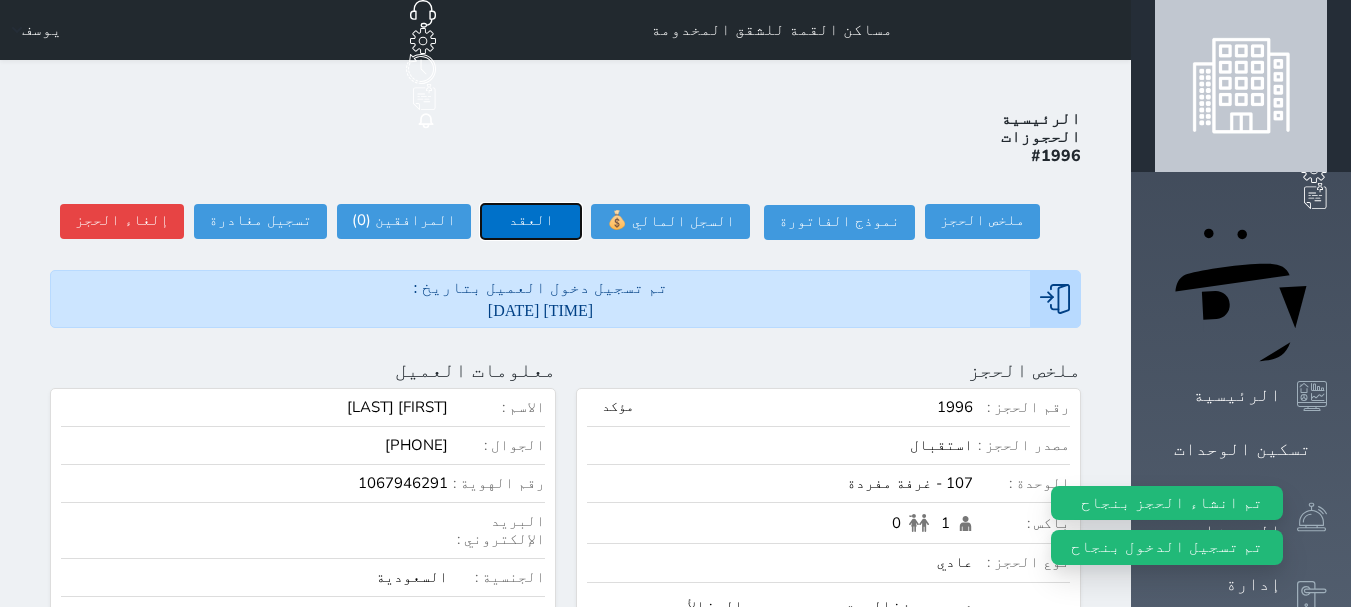 click on "العقد" at bounding box center (531, 221) 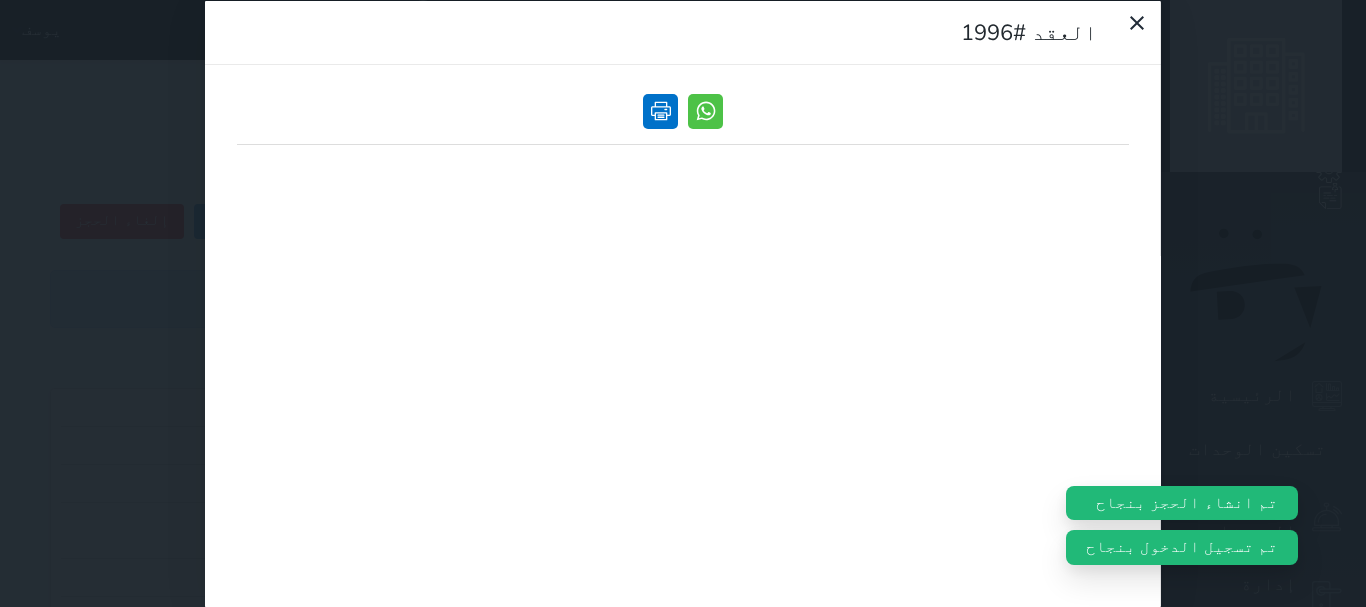 click at bounding box center [660, 110] 